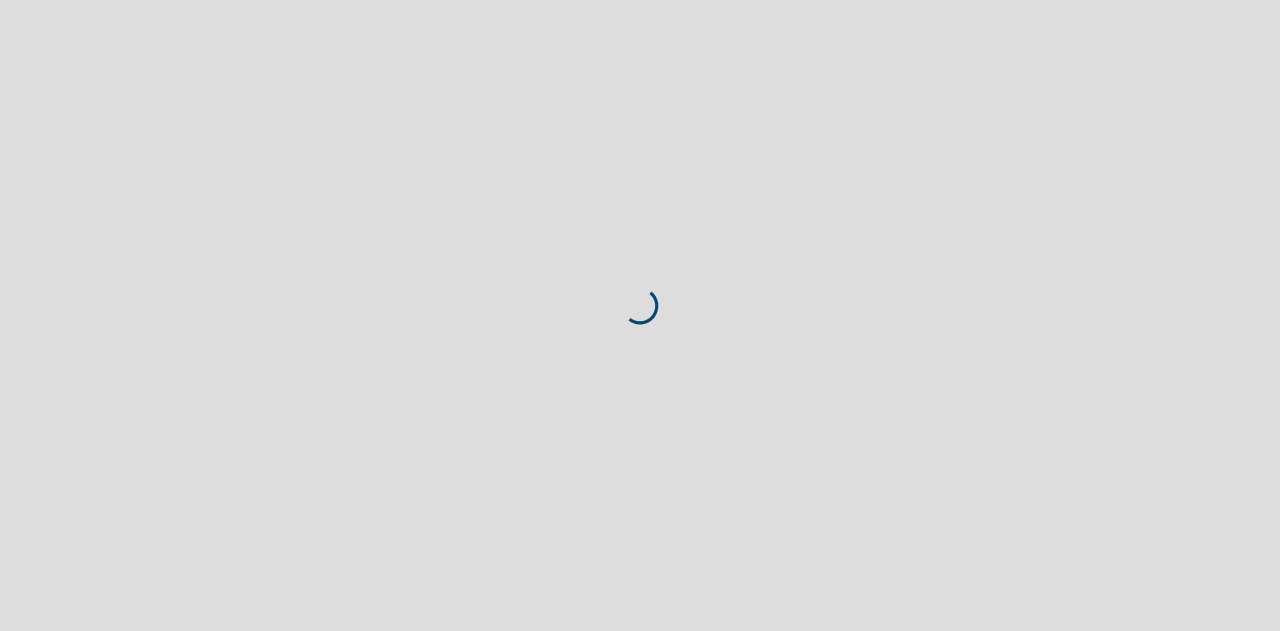 scroll, scrollTop: 0, scrollLeft: 0, axis: both 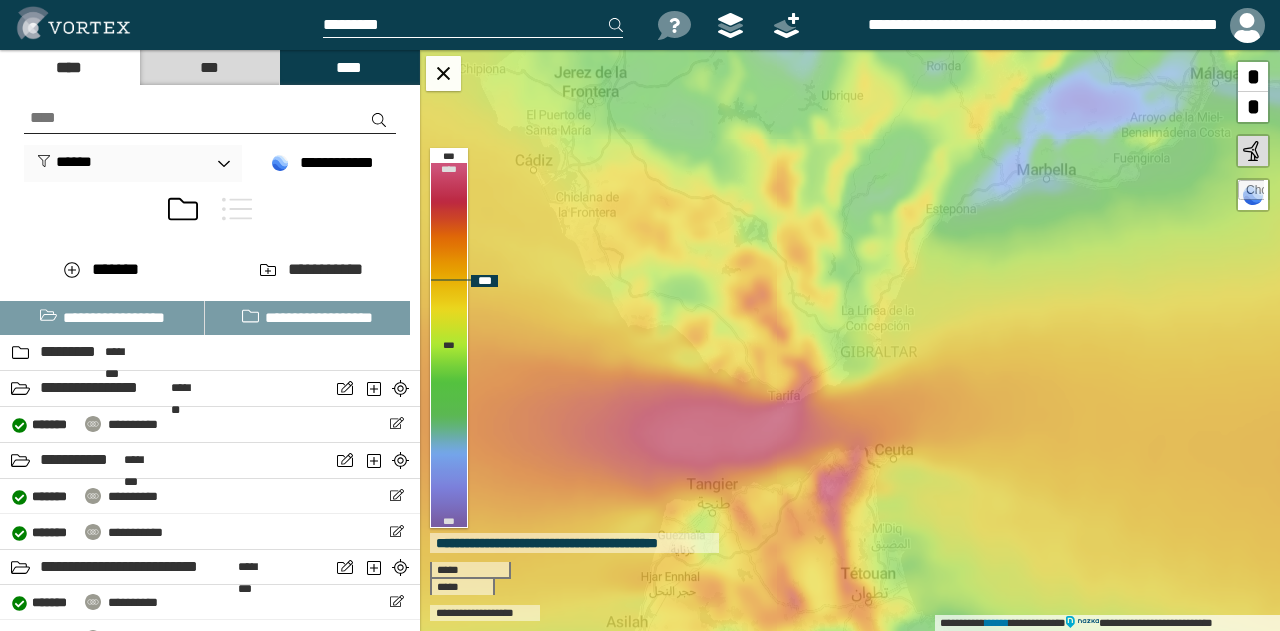 drag, startPoint x: 690, startPoint y: 375, endPoint x: 706, endPoint y: 272, distance: 104.23531 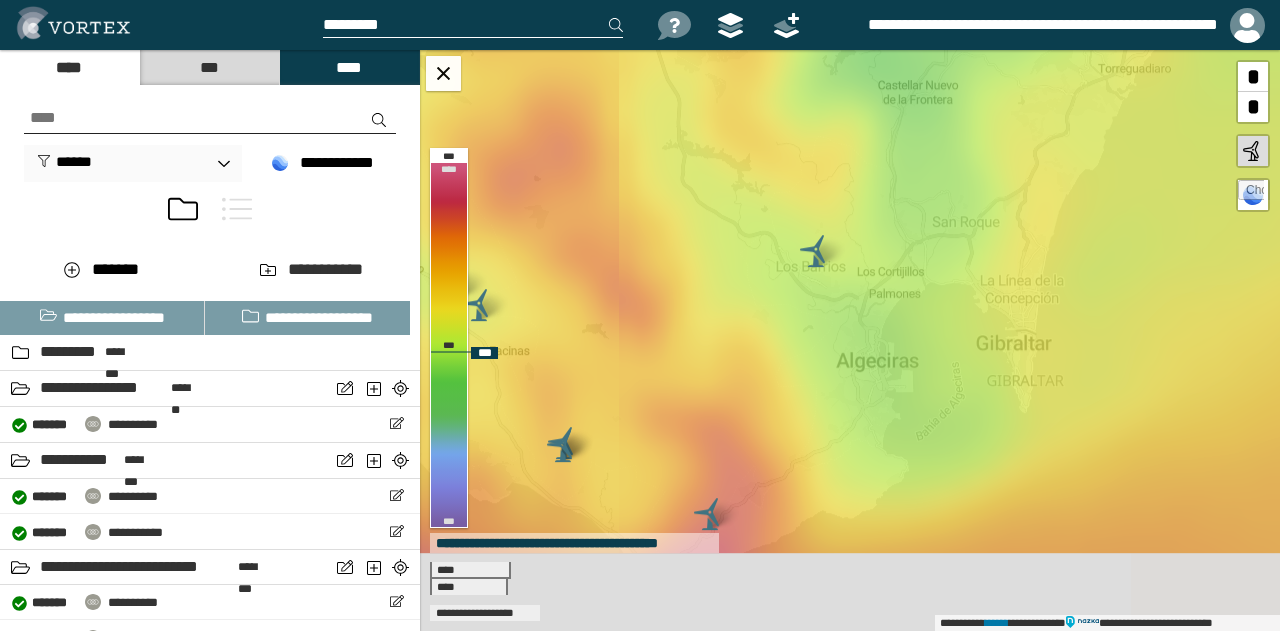 drag, startPoint x: 936, startPoint y: 323, endPoint x: 884, endPoint y: 241, distance: 97.097885 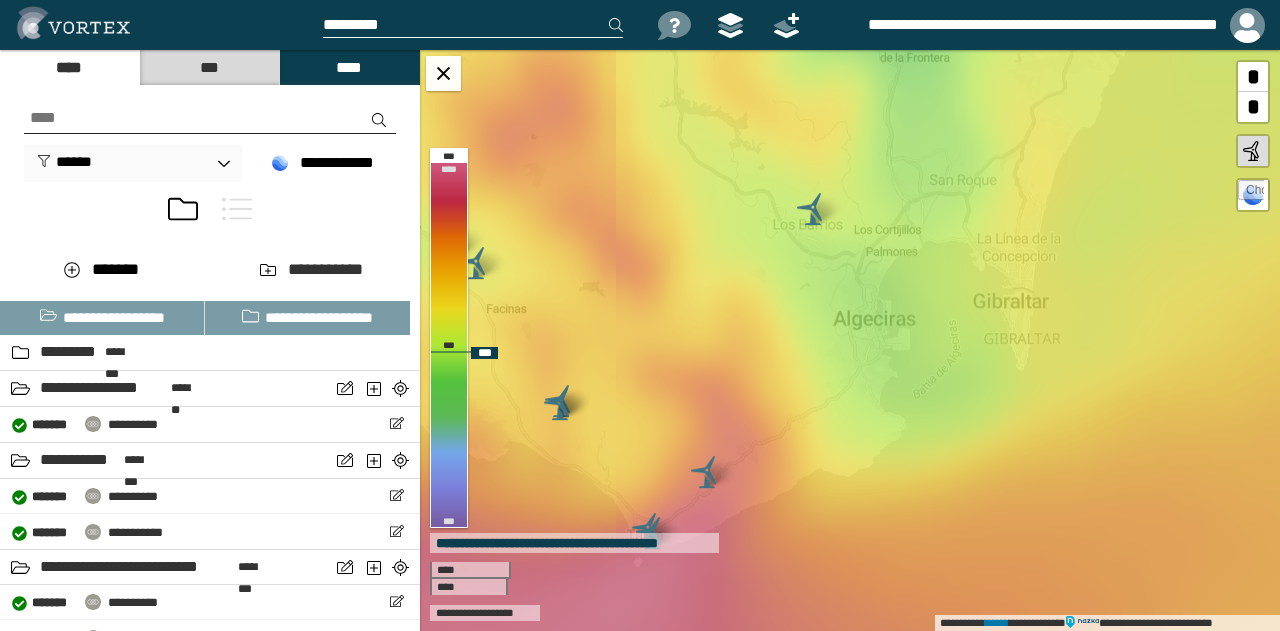drag, startPoint x: 844, startPoint y: 374, endPoint x: 918, endPoint y: 335, distance: 83.64807 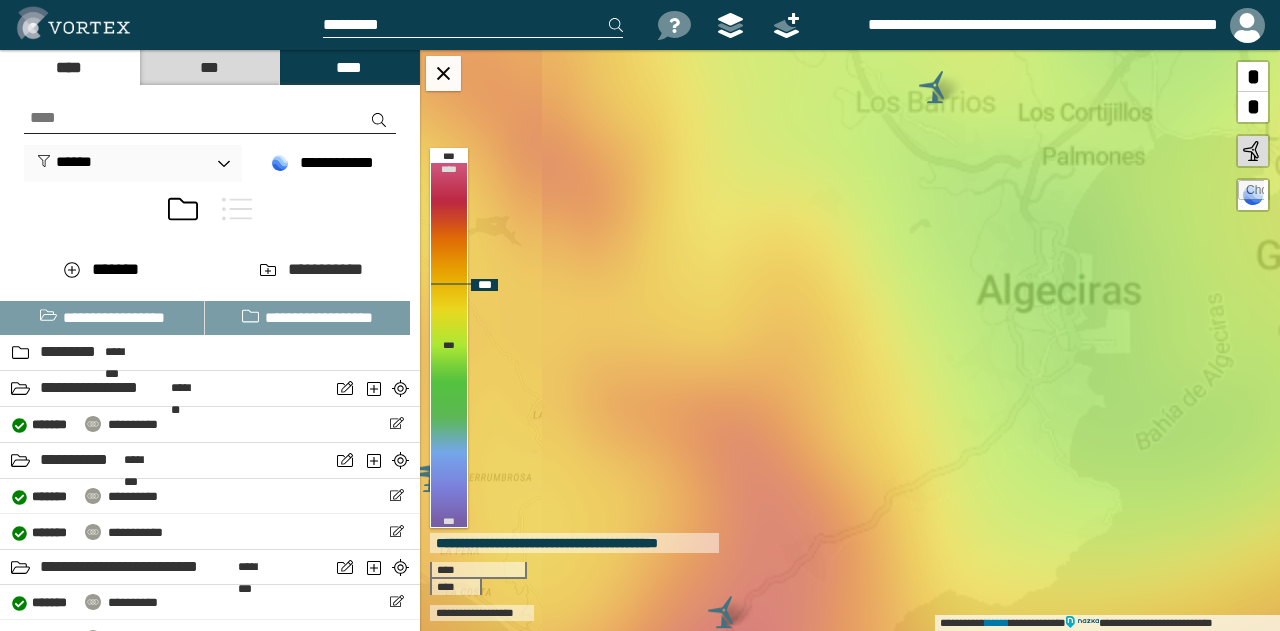 click on "**********" at bounding box center (850, 340) 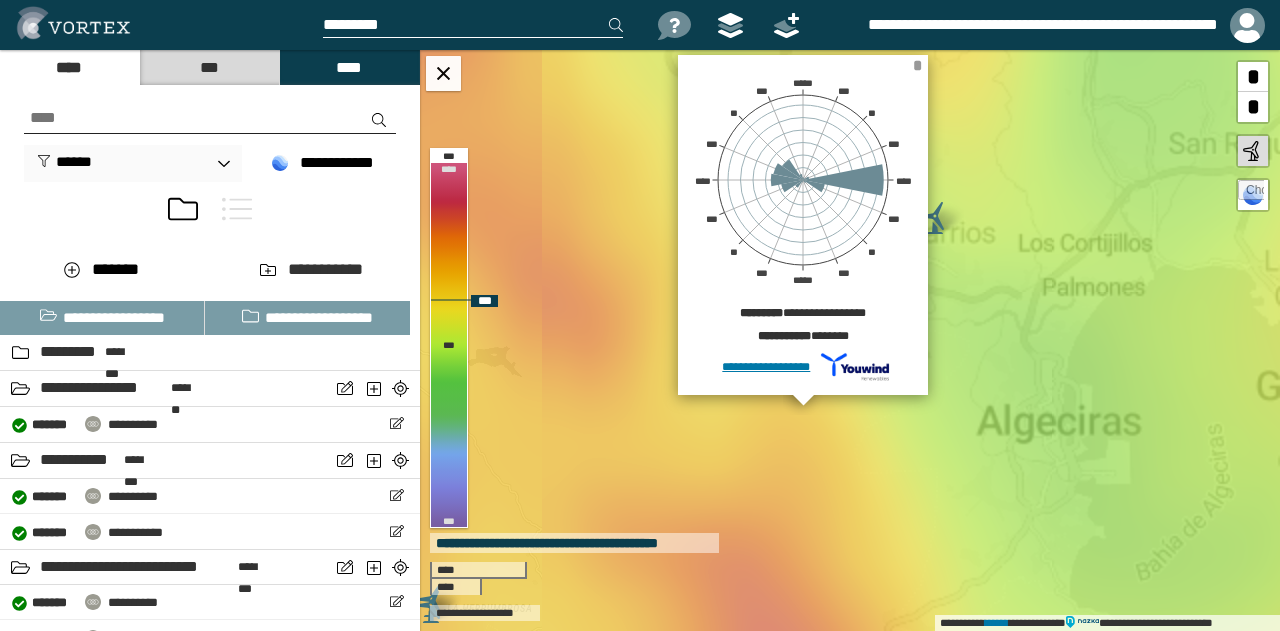 click on "*" at bounding box center (917, 65) 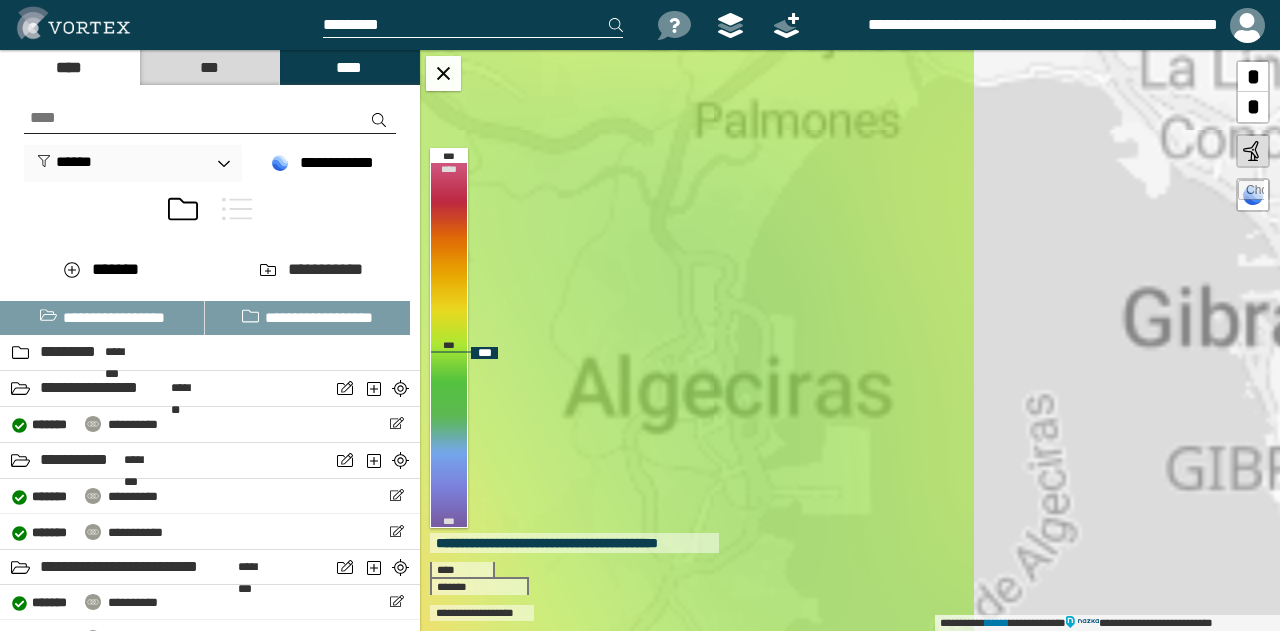 drag, startPoint x: 1112, startPoint y: 328, endPoint x: 619, endPoint y: 133, distance: 530.1641 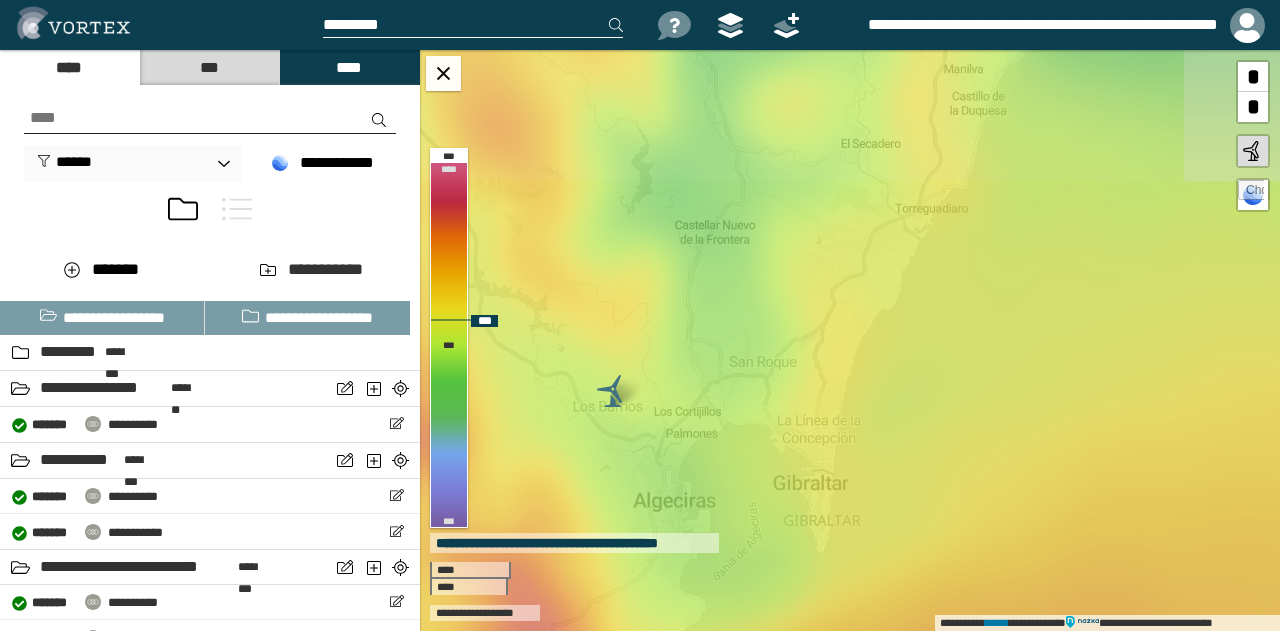 drag, startPoint x: 842, startPoint y: 168, endPoint x: 804, endPoint y: 362, distance: 197.68661 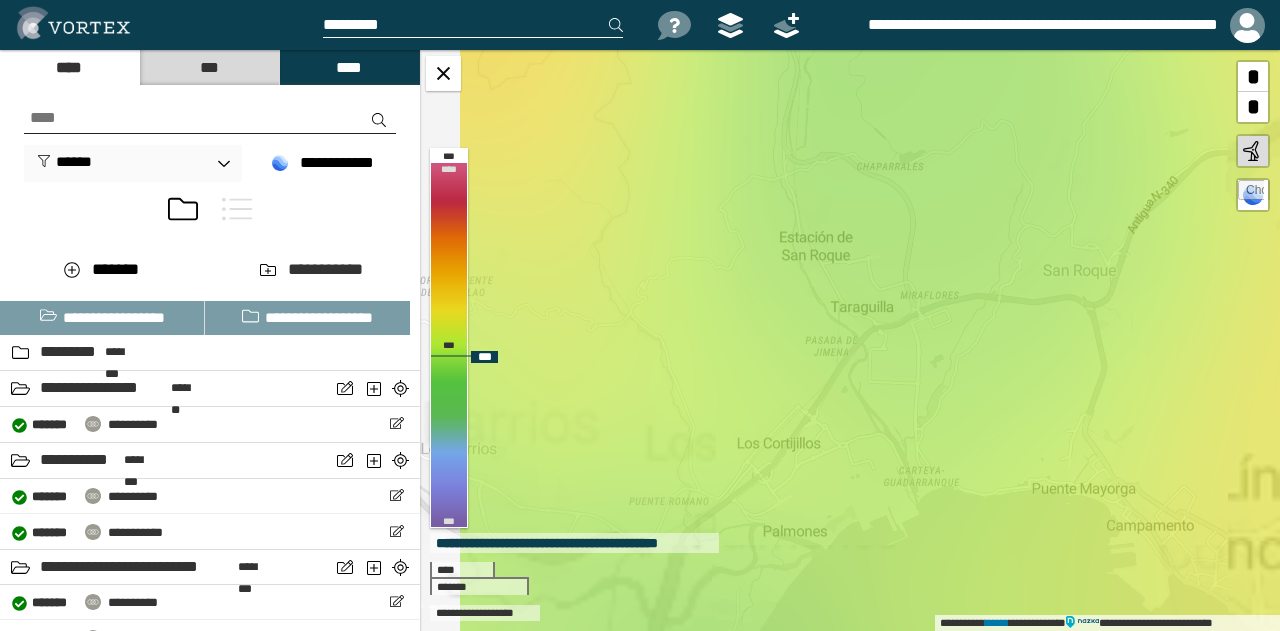 drag, startPoint x: 672, startPoint y: 423, endPoint x: 994, endPoint y: 357, distance: 328.6944 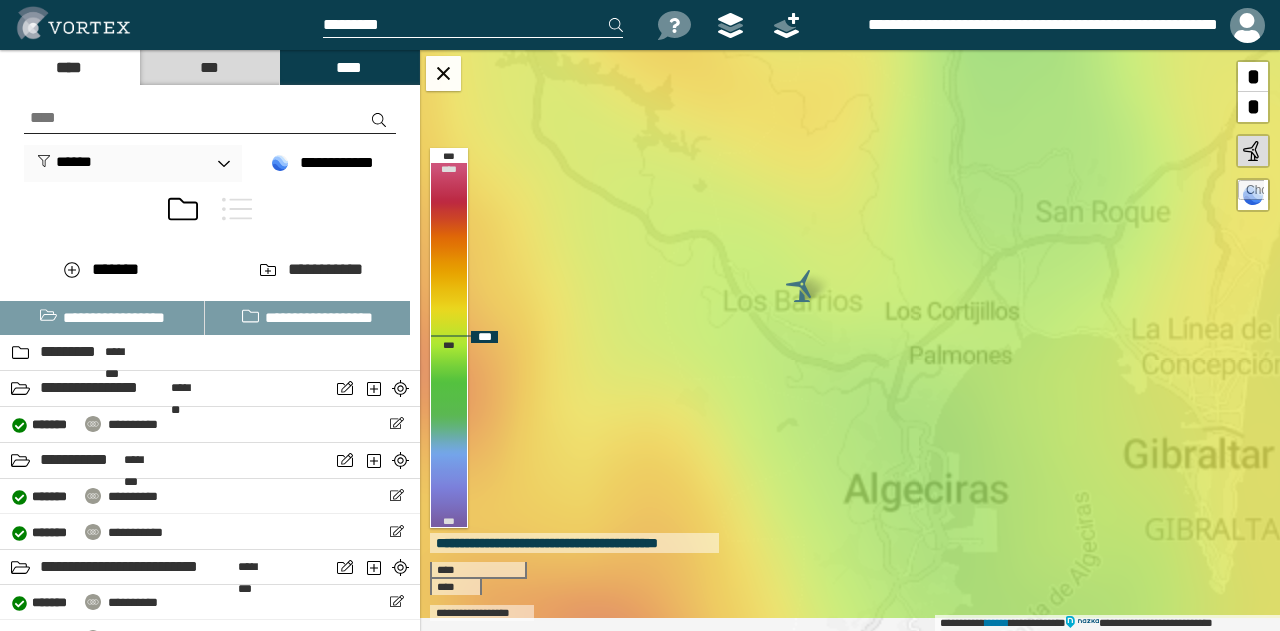 drag, startPoint x: 1077, startPoint y: 424, endPoint x: 1104, endPoint y: 401, distance: 35.468296 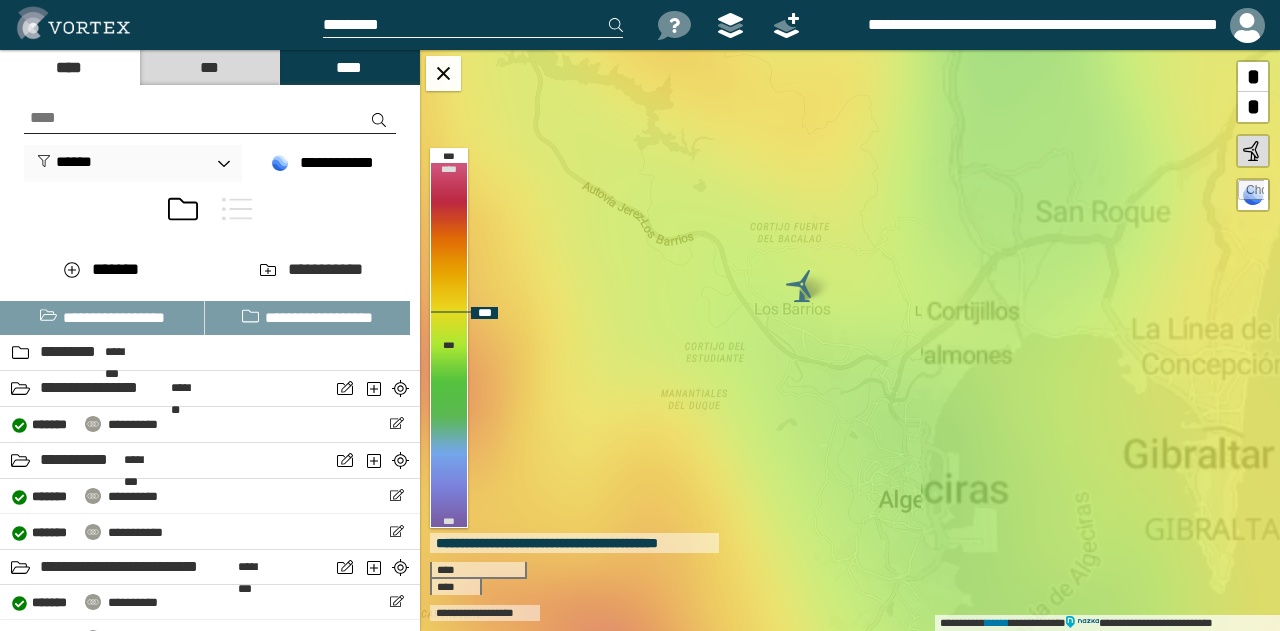 click at bounding box center [1251, 193] 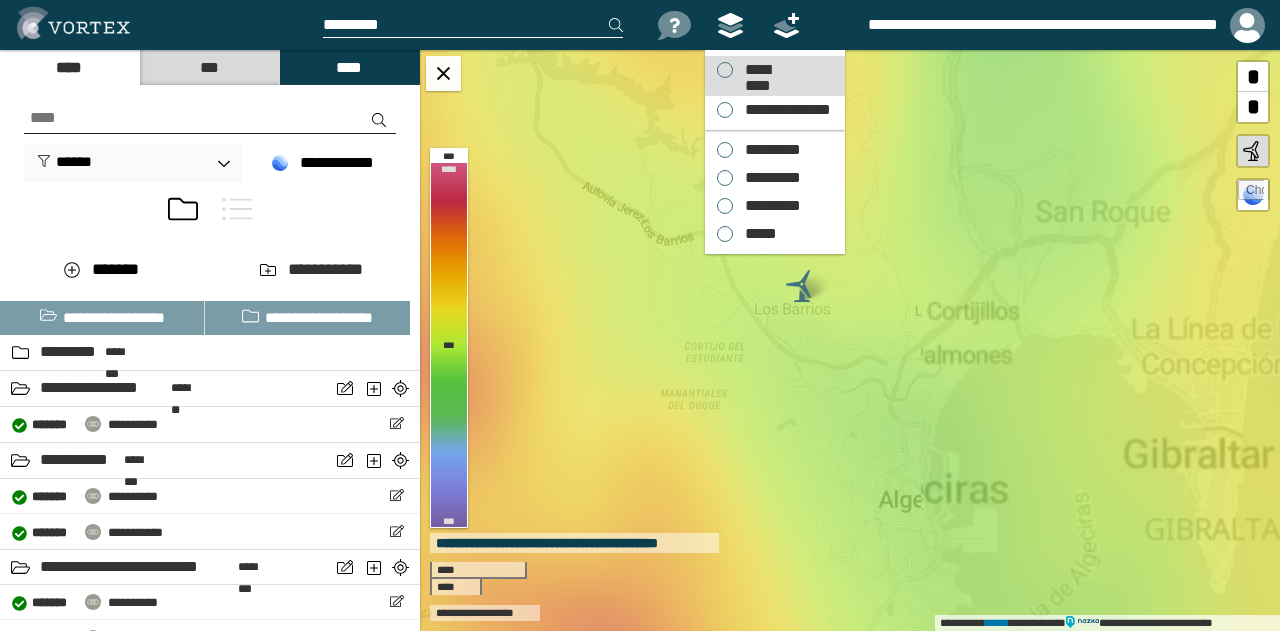 click on "*********" at bounding box center [757, 70] 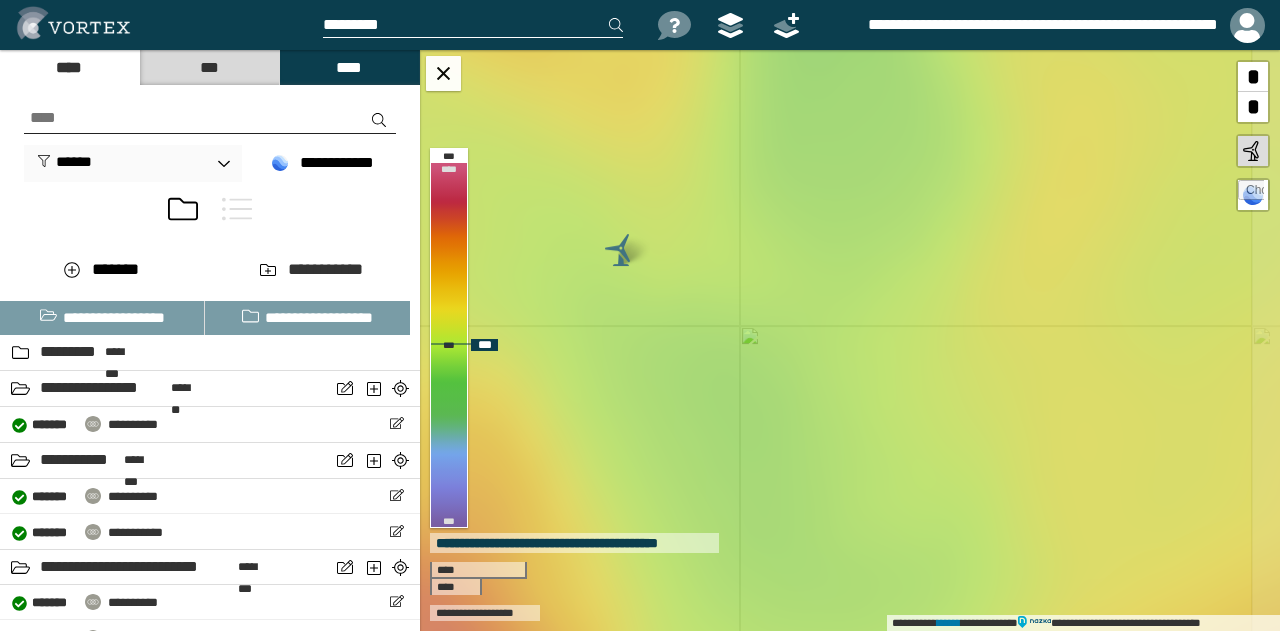 drag, startPoint x: 1040, startPoint y: 415, endPoint x: 884, endPoint y: 387, distance: 158.4929 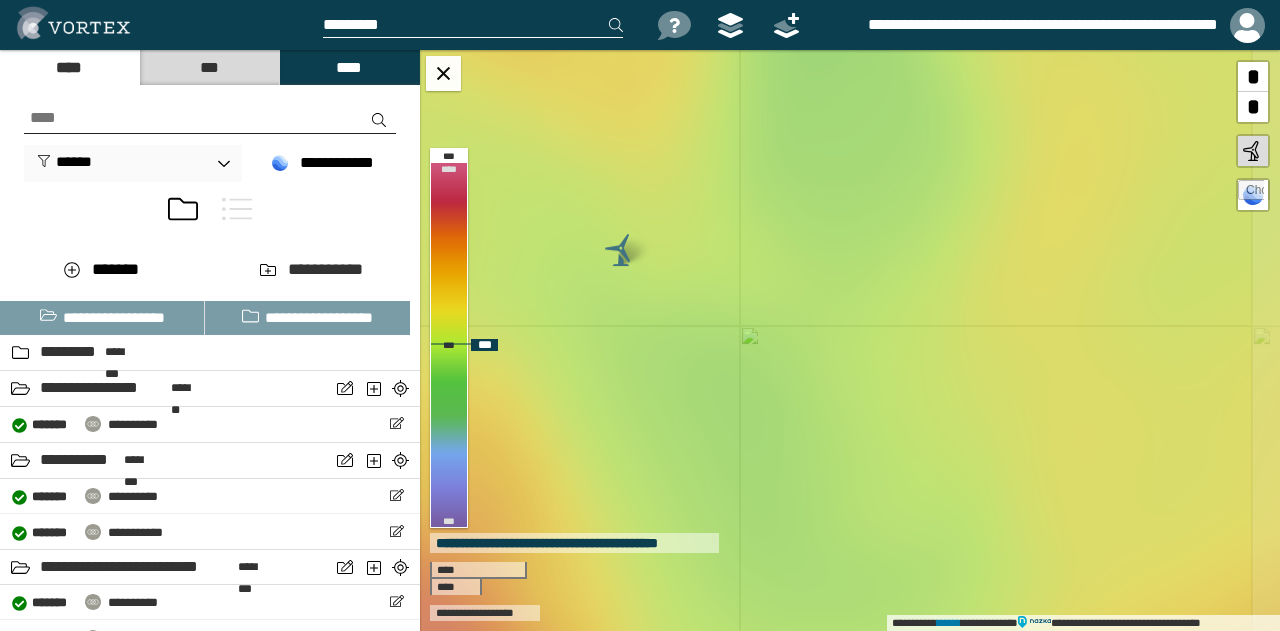 click on "**********" at bounding box center [850, 340] 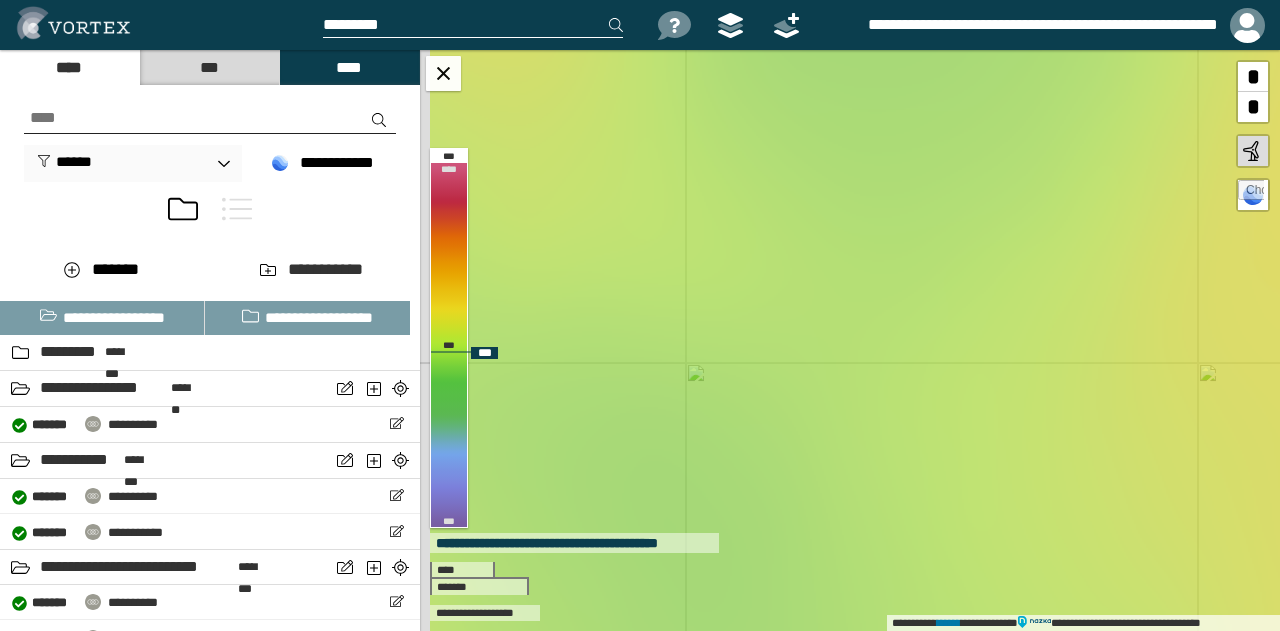 drag, startPoint x: 718, startPoint y: 353, endPoint x: 470, endPoint y: 361, distance: 248.129 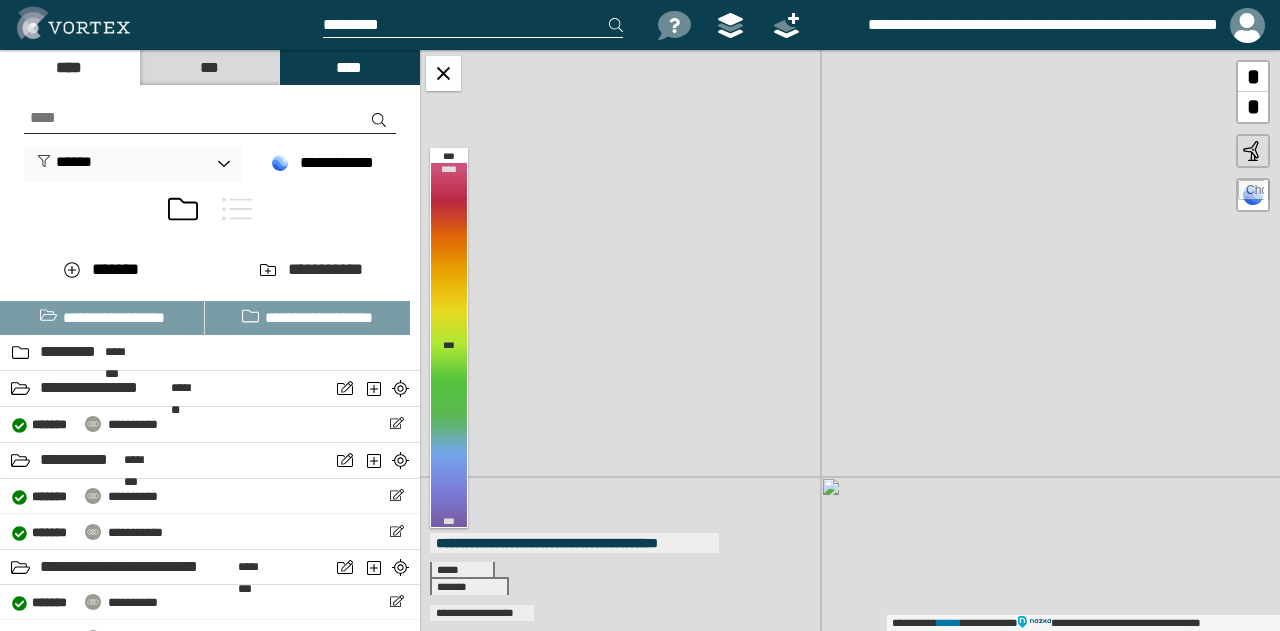 drag, startPoint x: 856, startPoint y: 419, endPoint x: 1120, endPoint y: 462, distance: 267.47897 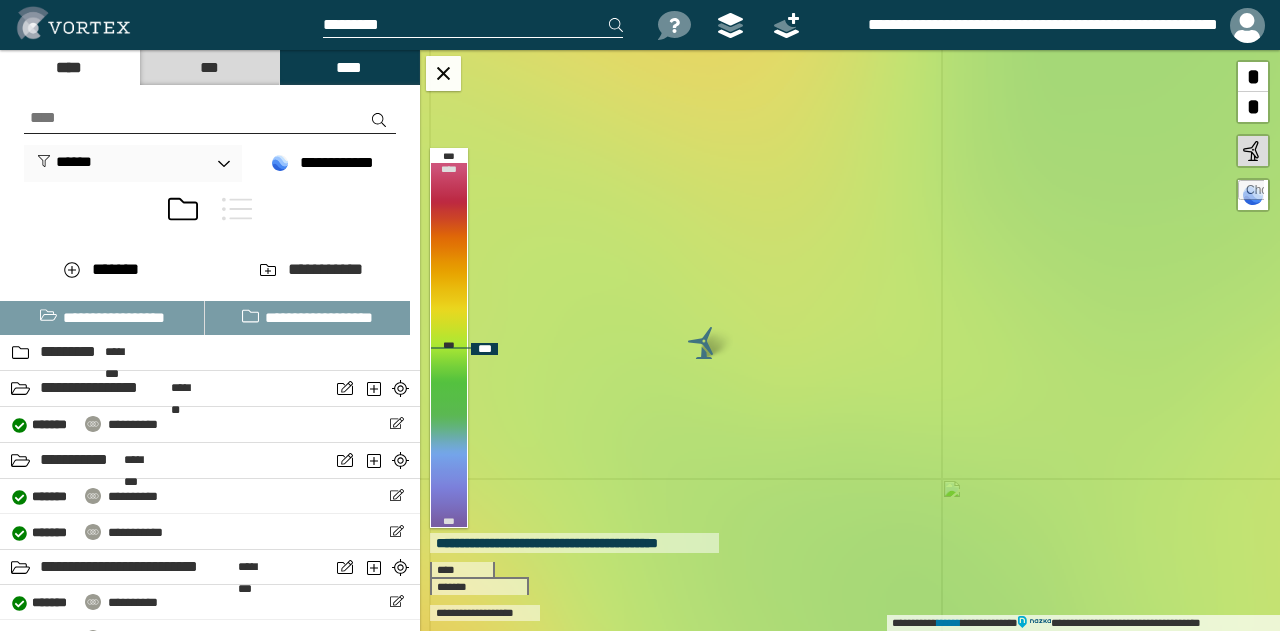 drag, startPoint x: 993, startPoint y: 341, endPoint x: 964, endPoint y: 371, distance: 41.725292 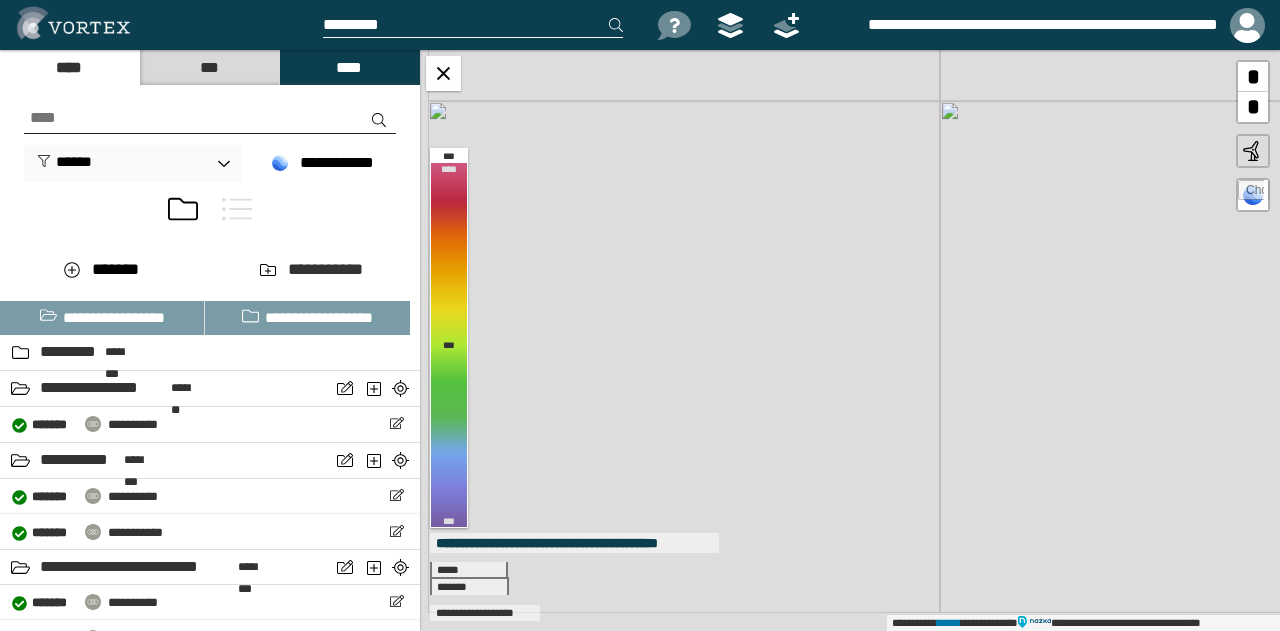 drag, startPoint x: 948, startPoint y: 485, endPoint x: 1018, endPoint y: 301, distance: 196.86543 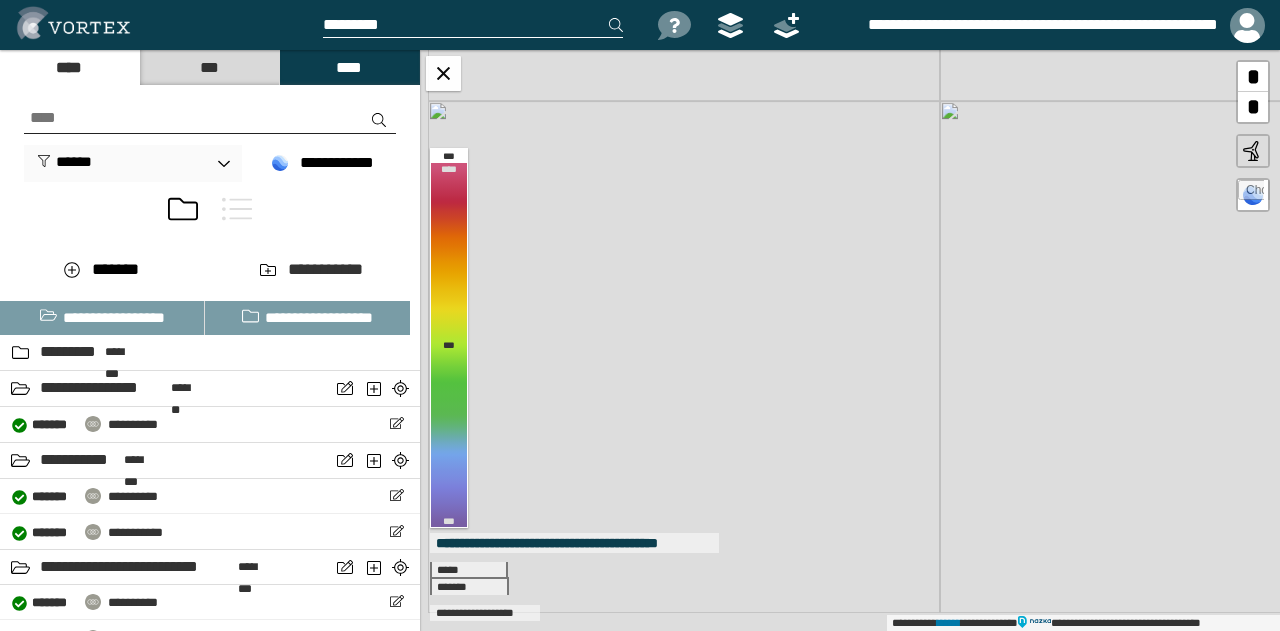 click on "**********" at bounding box center [850, 340] 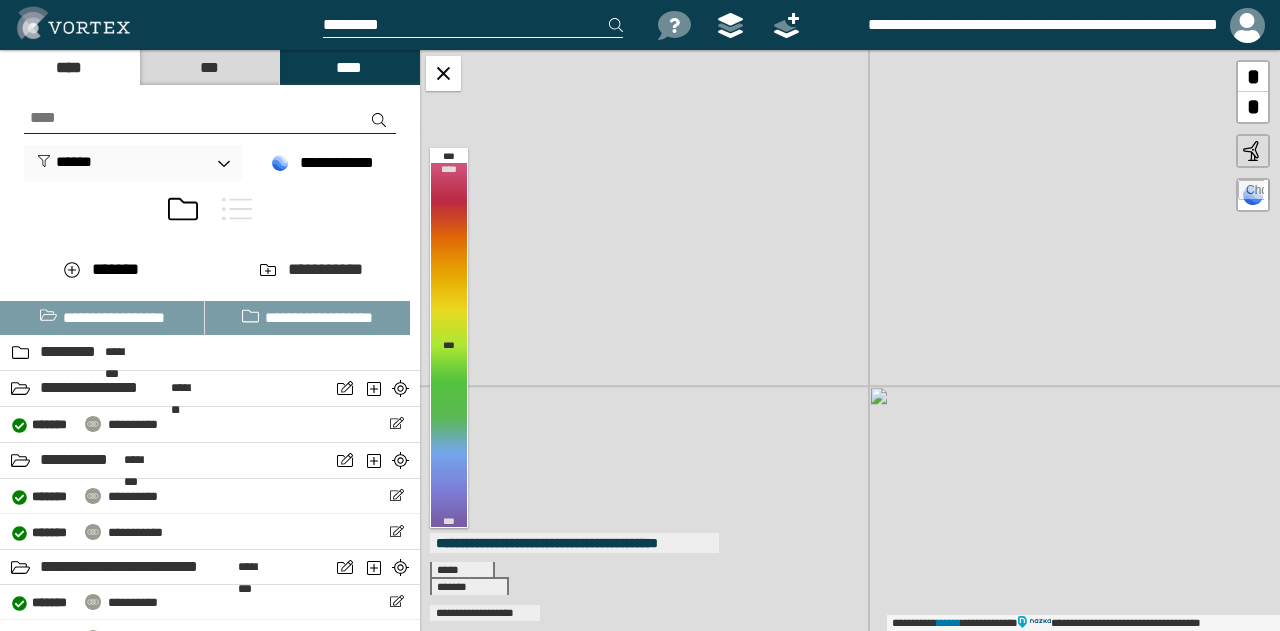 drag, startPoint x: 1072, startPoint y: 473, endPoint x: 814, endPoint y: 319, distance: 300.4663 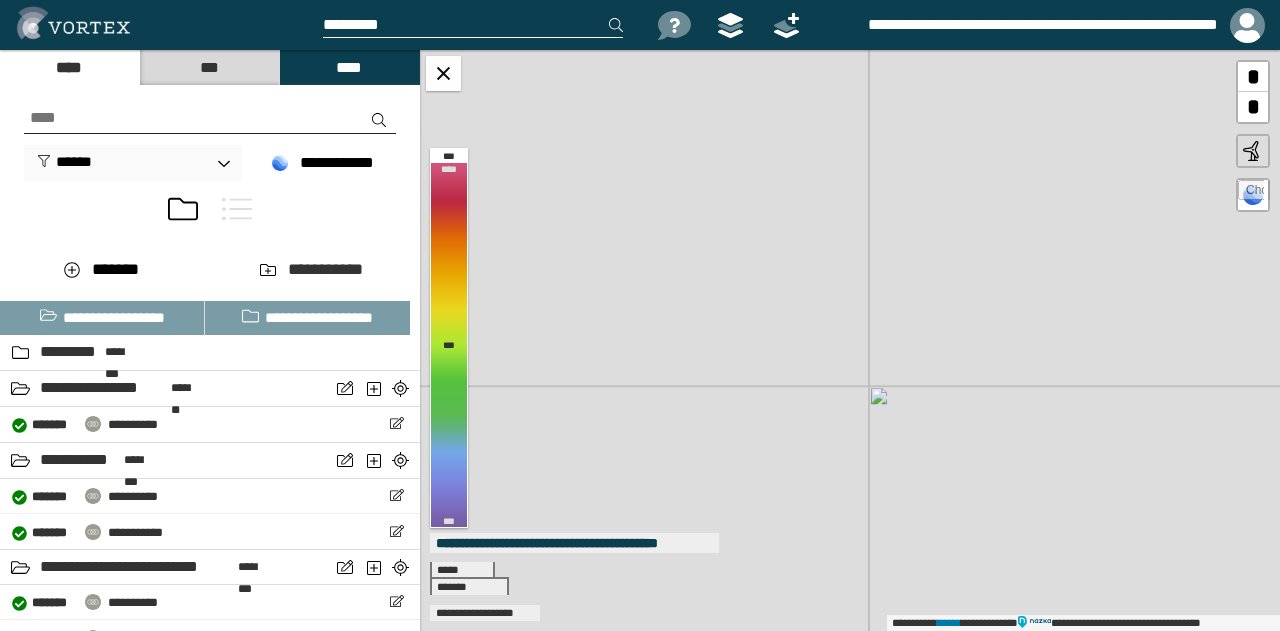 click on "**********" at bounding box center (850, 340) 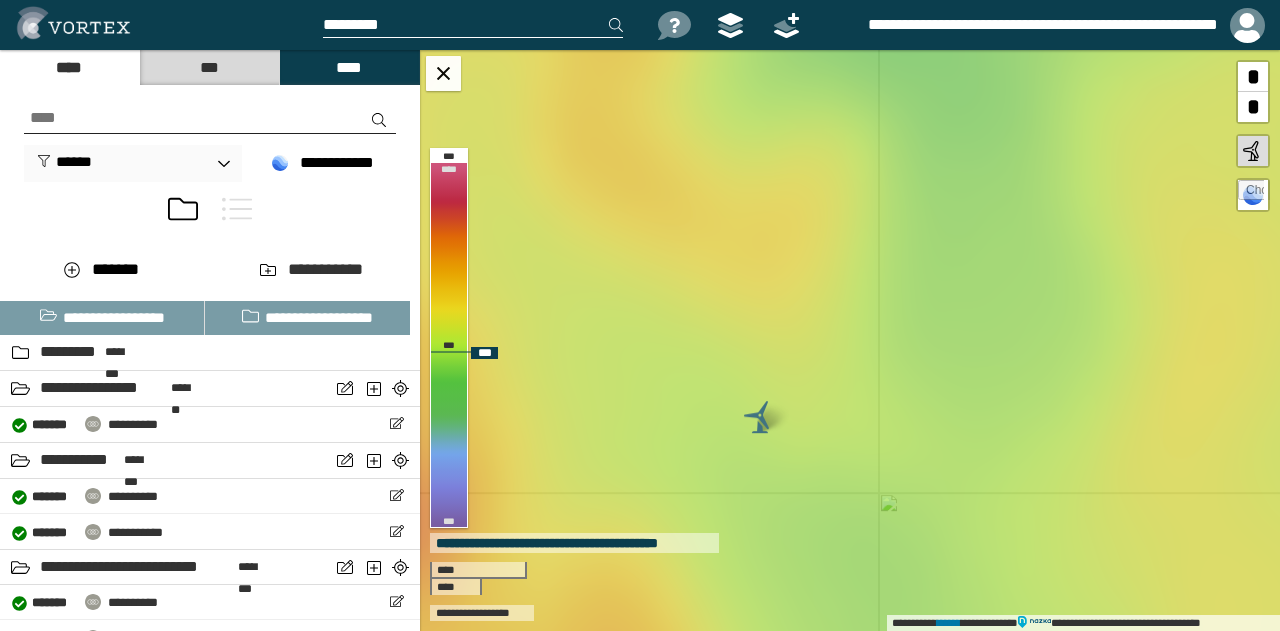 drag, startPoint x: 1022, startPoint y: 419, endPoint x: 872, endPoint y: 448, distance: 152.77762 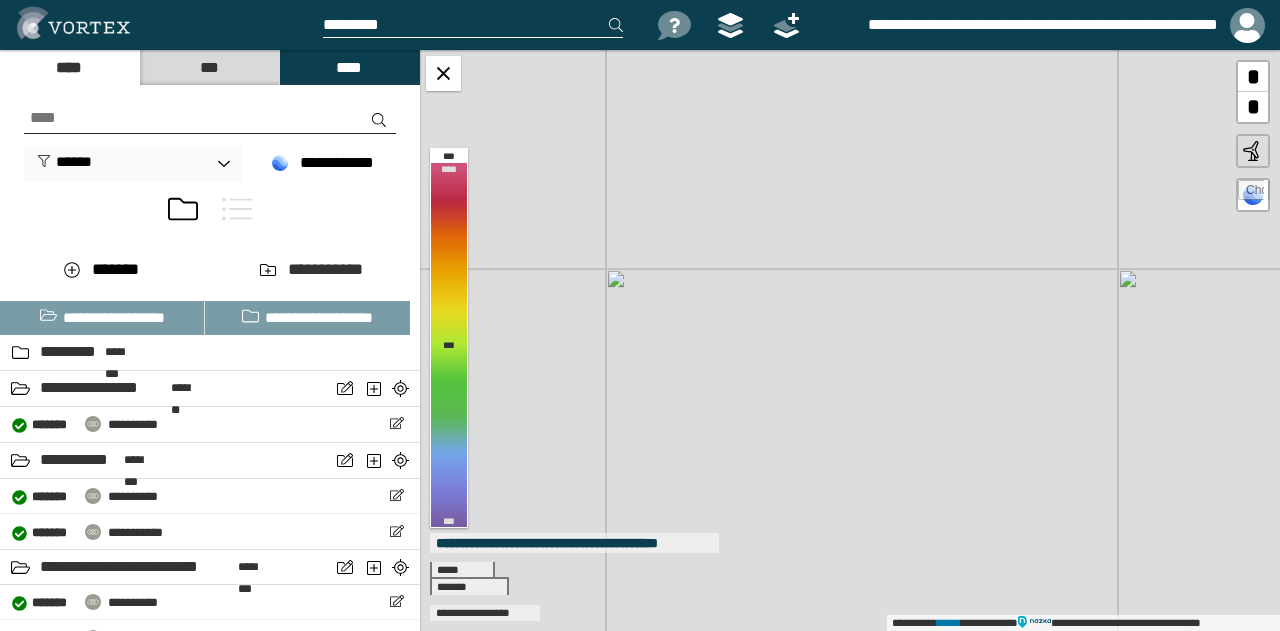 drag, startPoint x: 816, startPoint y: 297, endPoint x: 908, endPoint y: 437, distance: 167.52313 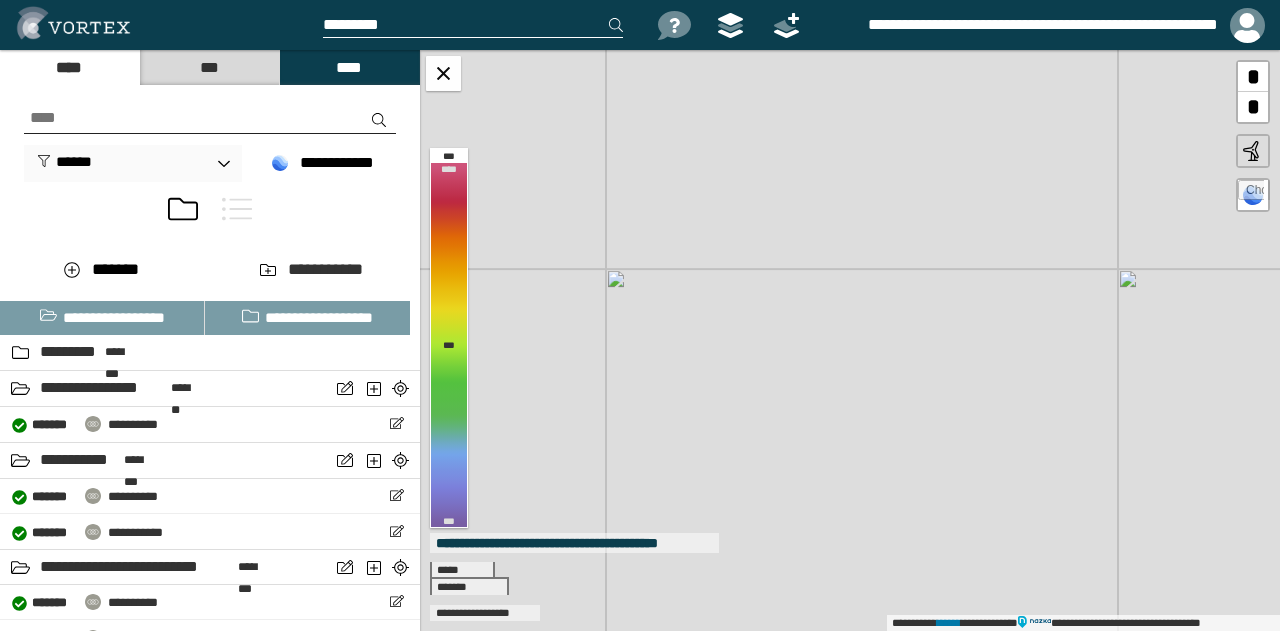 click on "**********" at bounding box center (850, 340) 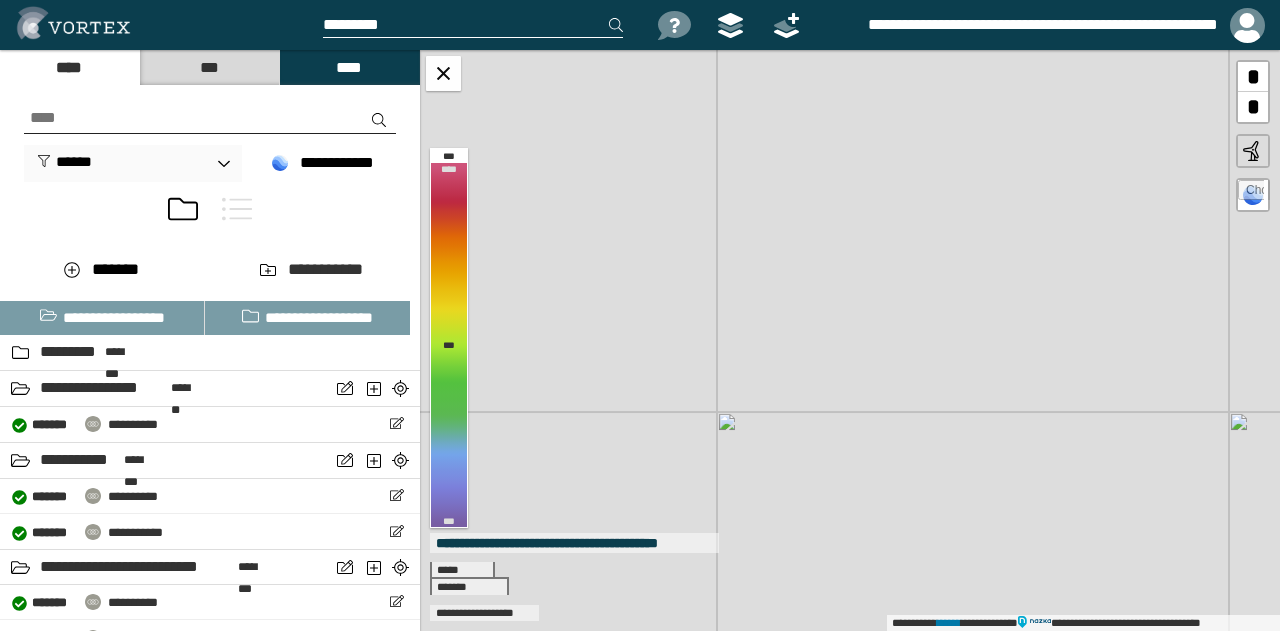 drag, startPoint x: 818, startPoint y: 321, endPoint x: 928, endPoint y: 462, distance: 178.83232 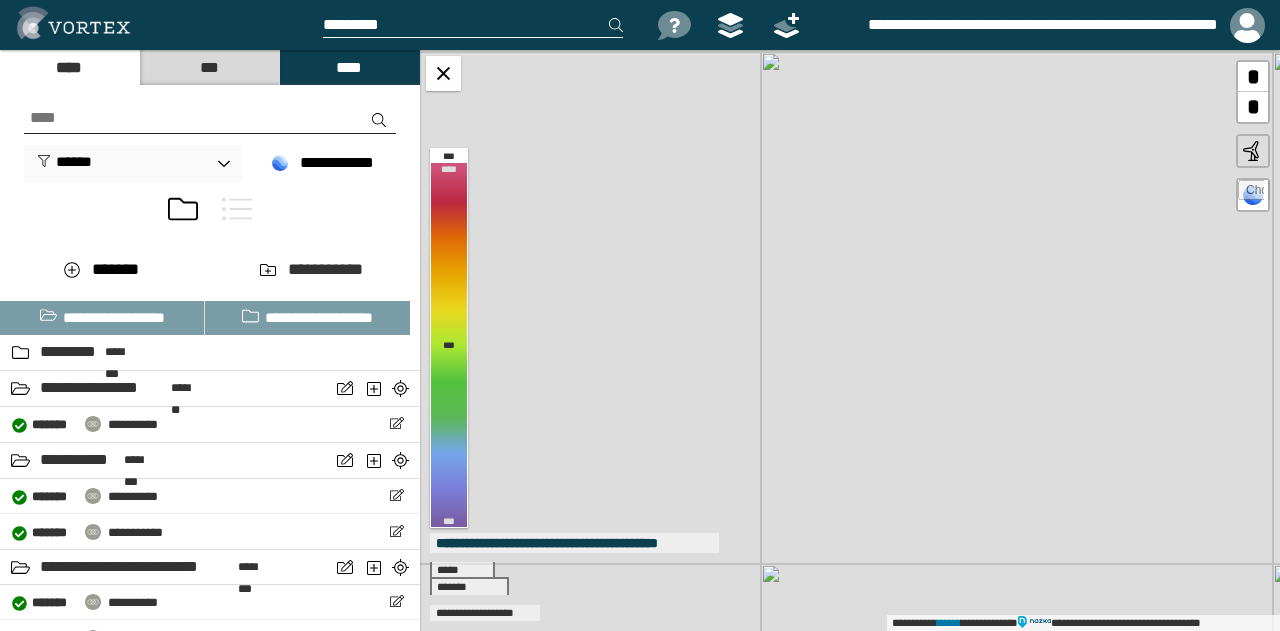 drag, startPoint x: 848, startPoint y: 356, endPoint x: 886, endPoint y: 469, distance: 119.218285 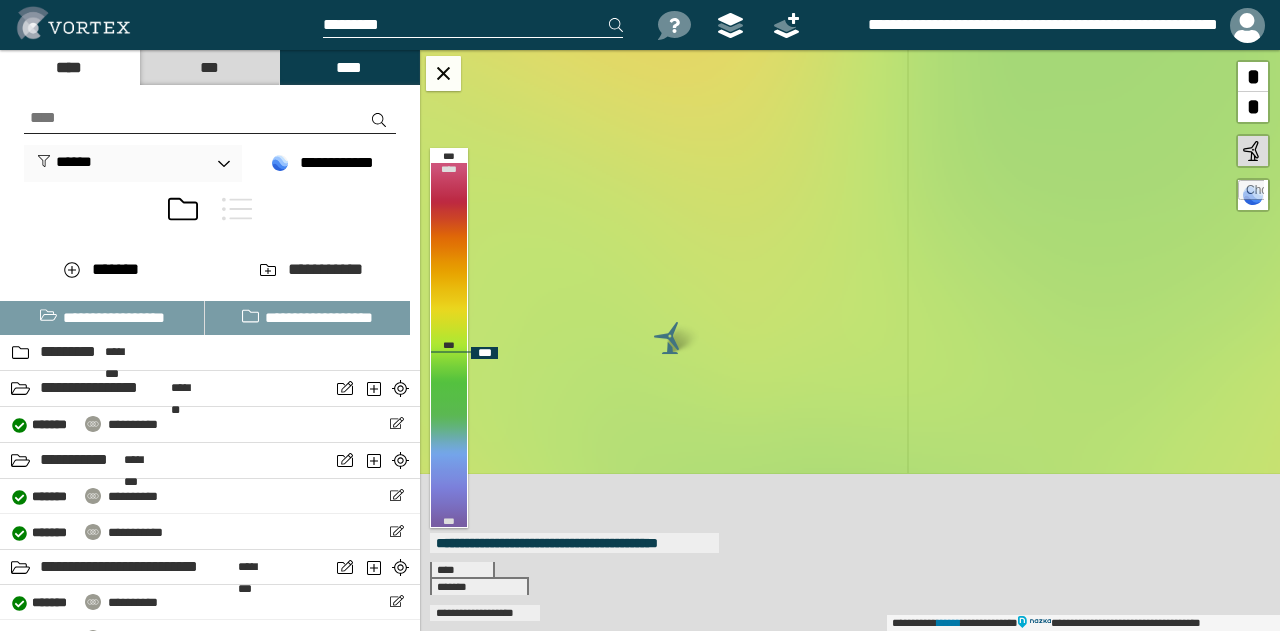 drag, startPoint x: 834, startPoint y: 451, endPoint x: 931, endPoint y: 158, distance: 308.63895 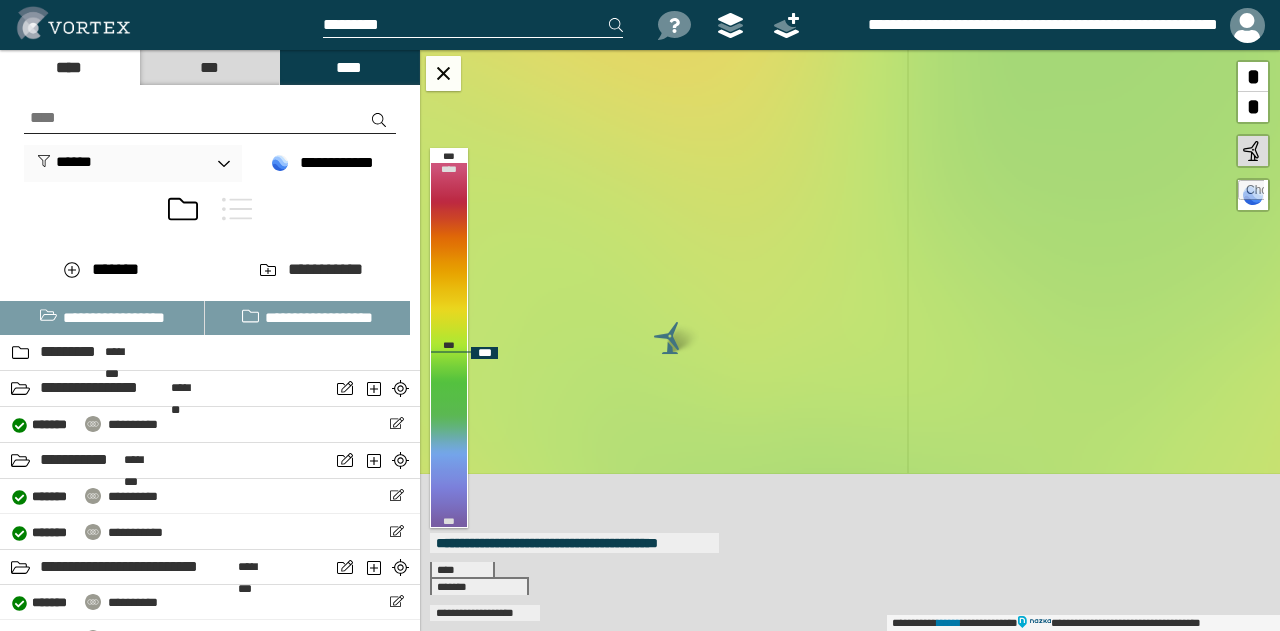 click on "**********" at bounding box center [850, 340] 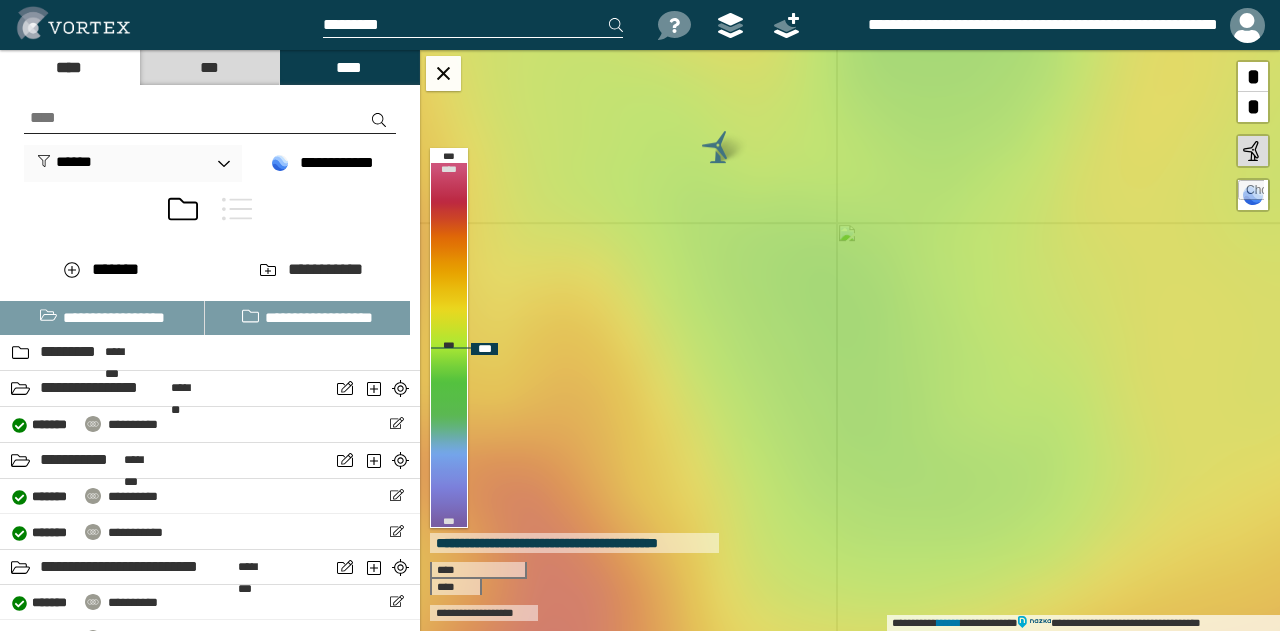 drag, startPoint x: 1042, startPoint y: 524, endPoint x: 946, endPoint y: 377, distance: 175.5705 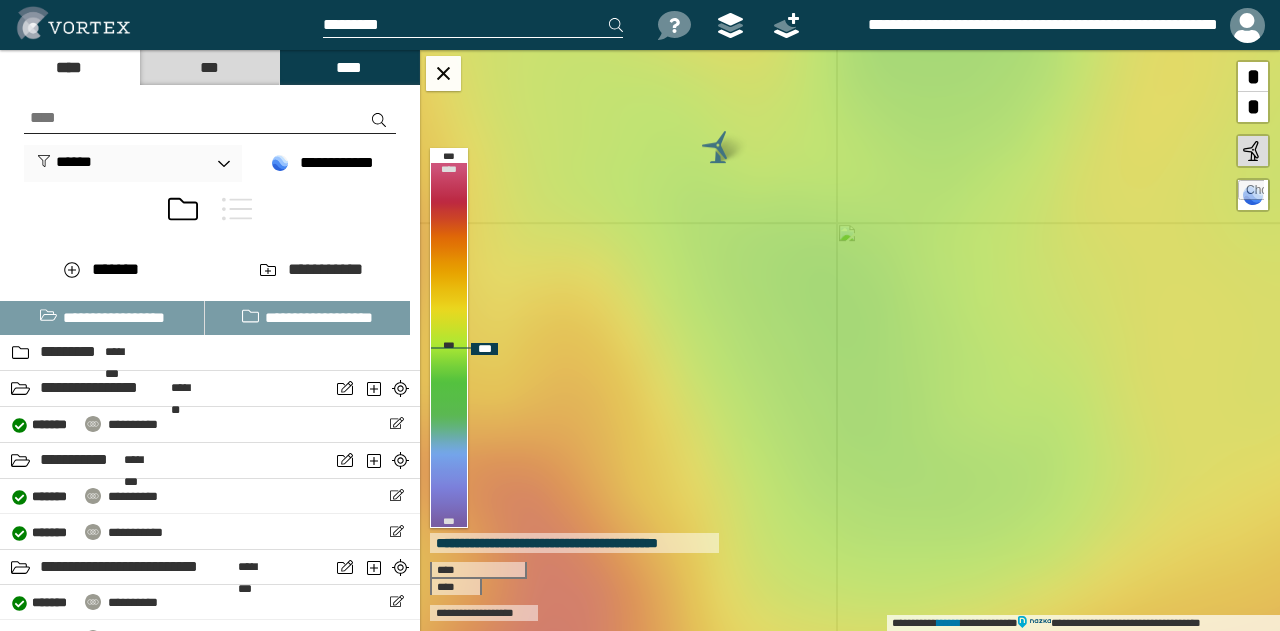 click on "**********" at bounding box center (850, 340) 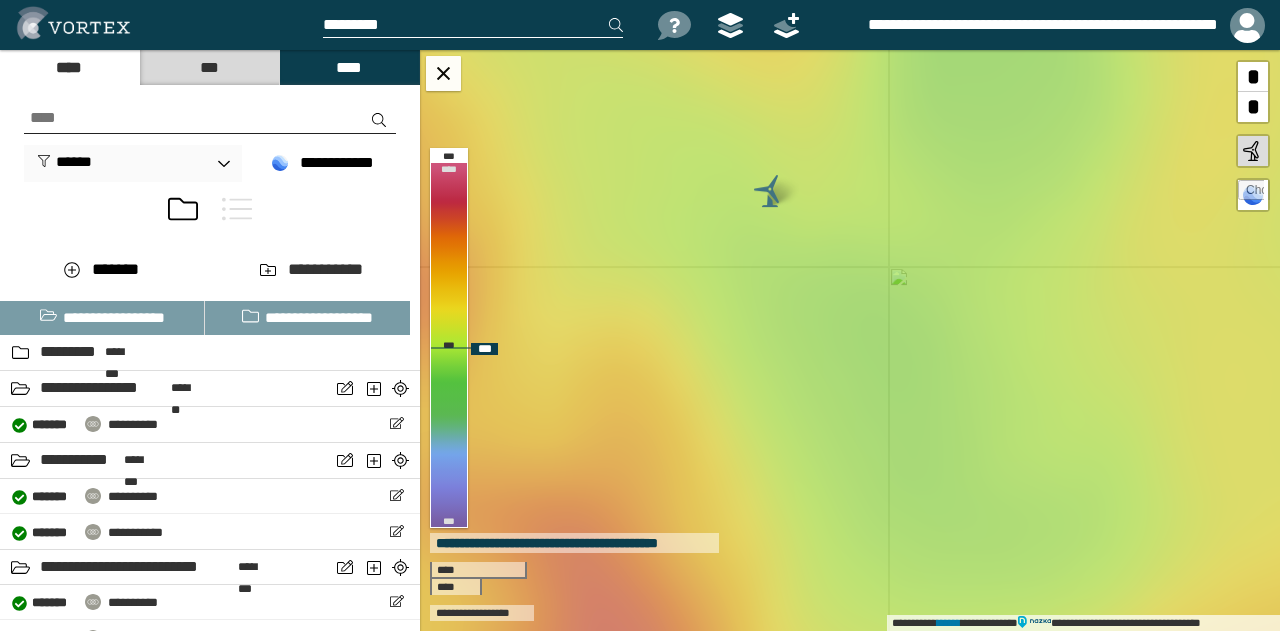drag, startPoint x: 948, startPoint y: 300, endPoint x: 1014, endPoint y: 360, distance: 89.19641 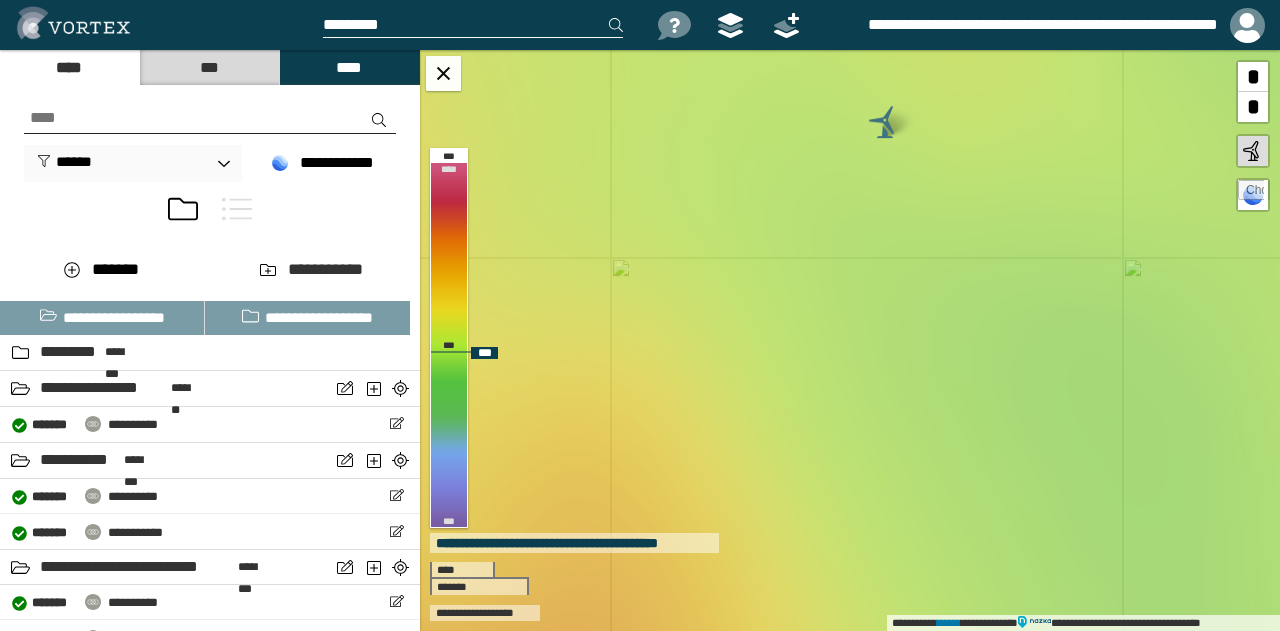 drag, startPoint x: 660, startPoint y: 348, endPoint x: 904, endPoint y: 374, distance: 245.38133 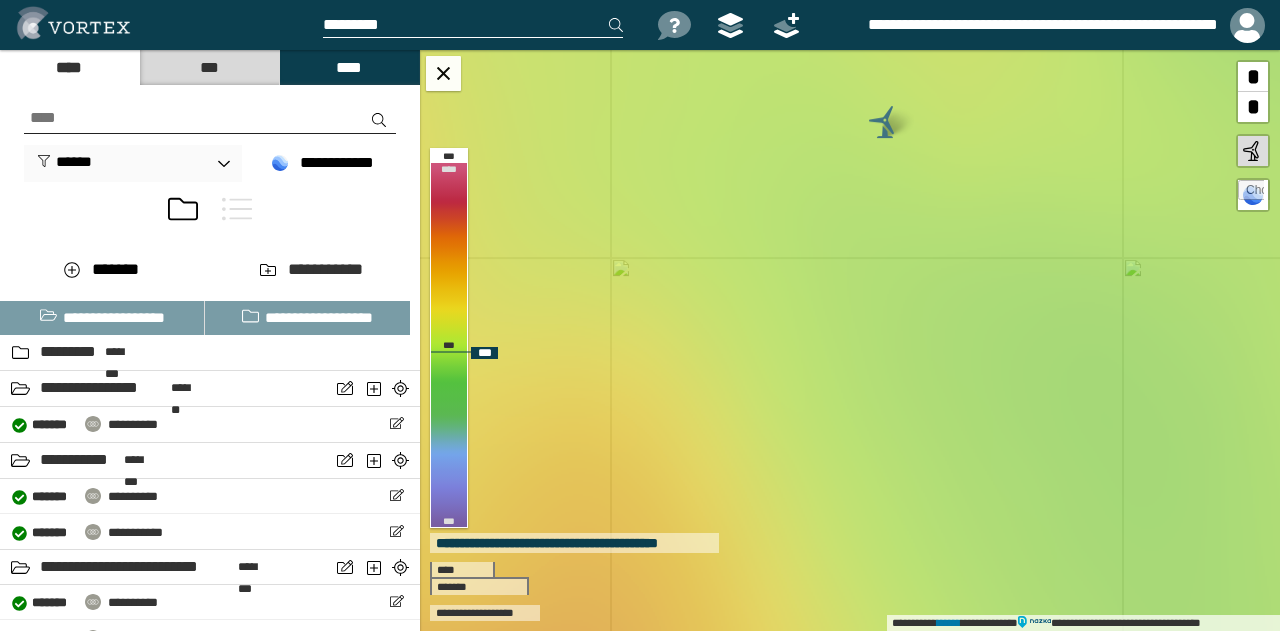 click on "**********" at bounding box center [850, 340] 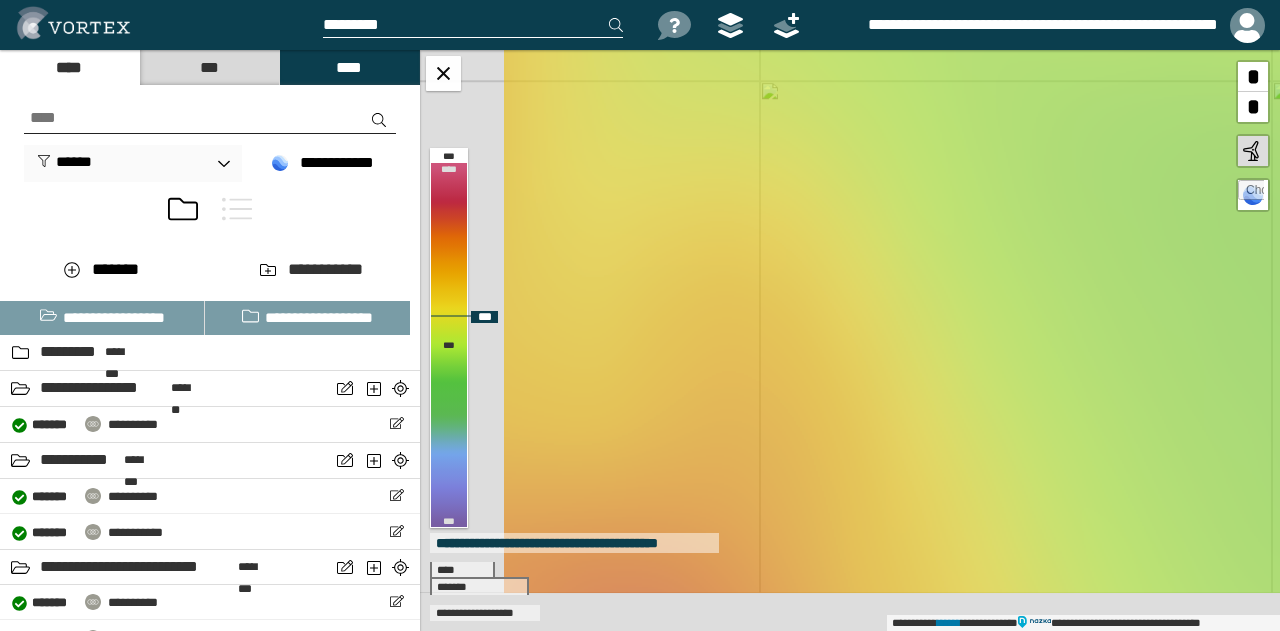 drag, startPoint x: 705, startPoint y: 415, endPoint x: 853, endPoint y: 238, distance: 230.72278 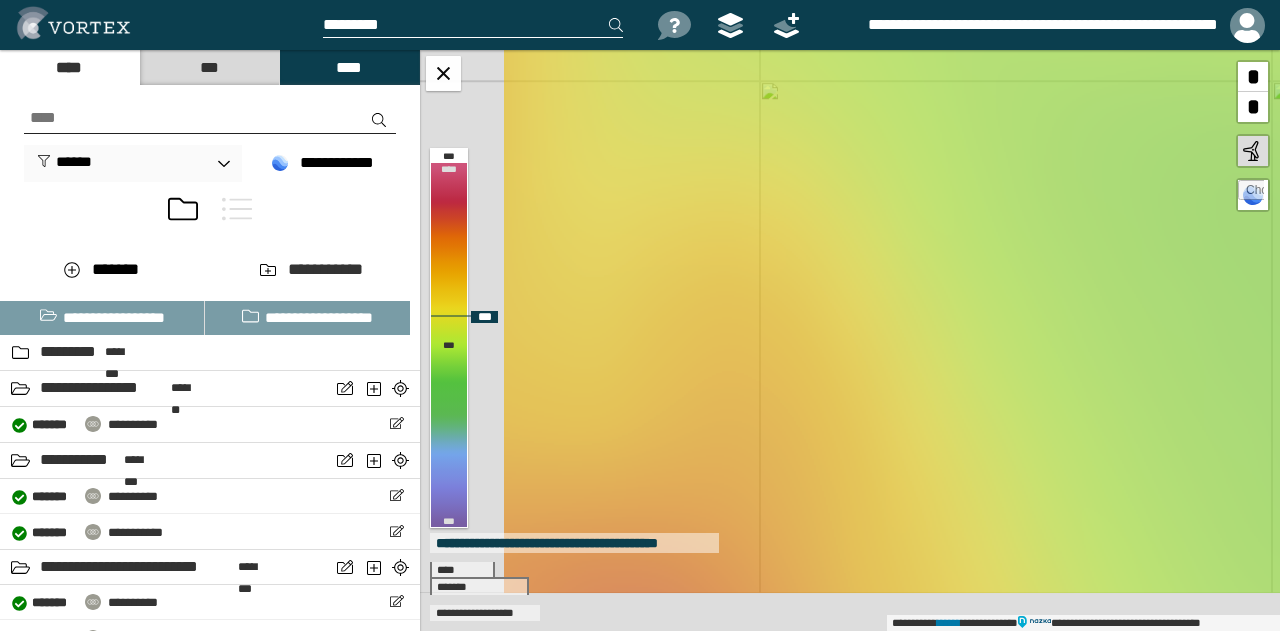 click on "**********" at bounding box center [850, 340] 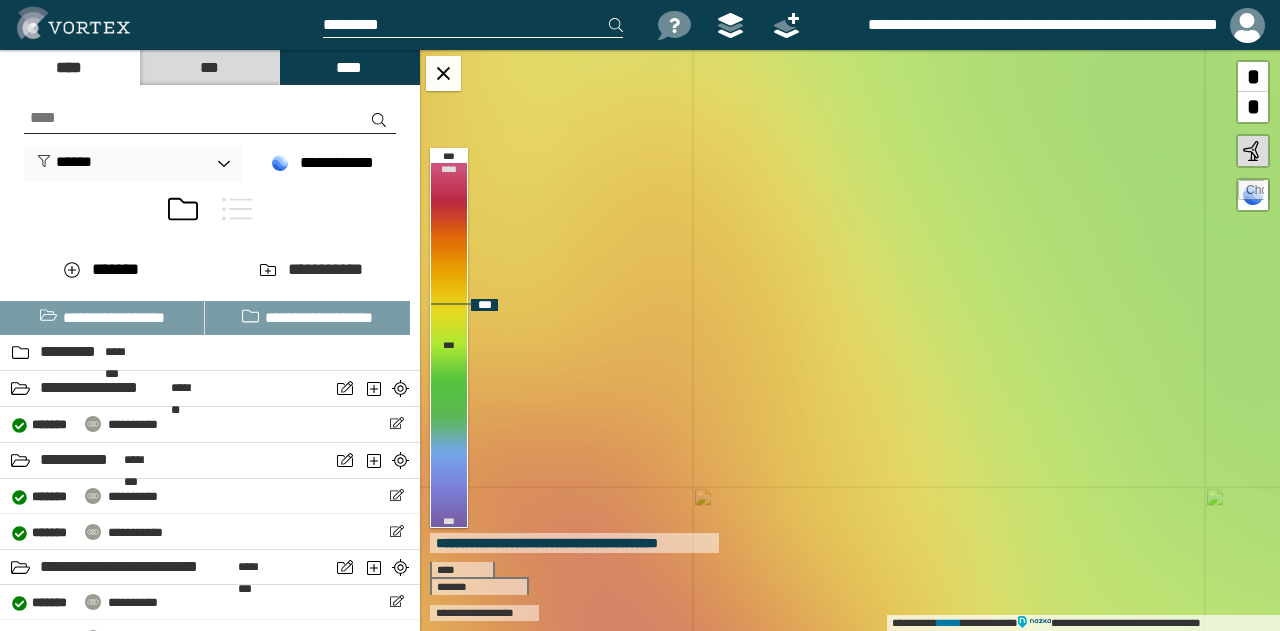 drag, startPoint x: 928, startPoint y: 442, endPoint x: 766, endPoint y: 141, distance: 341.826 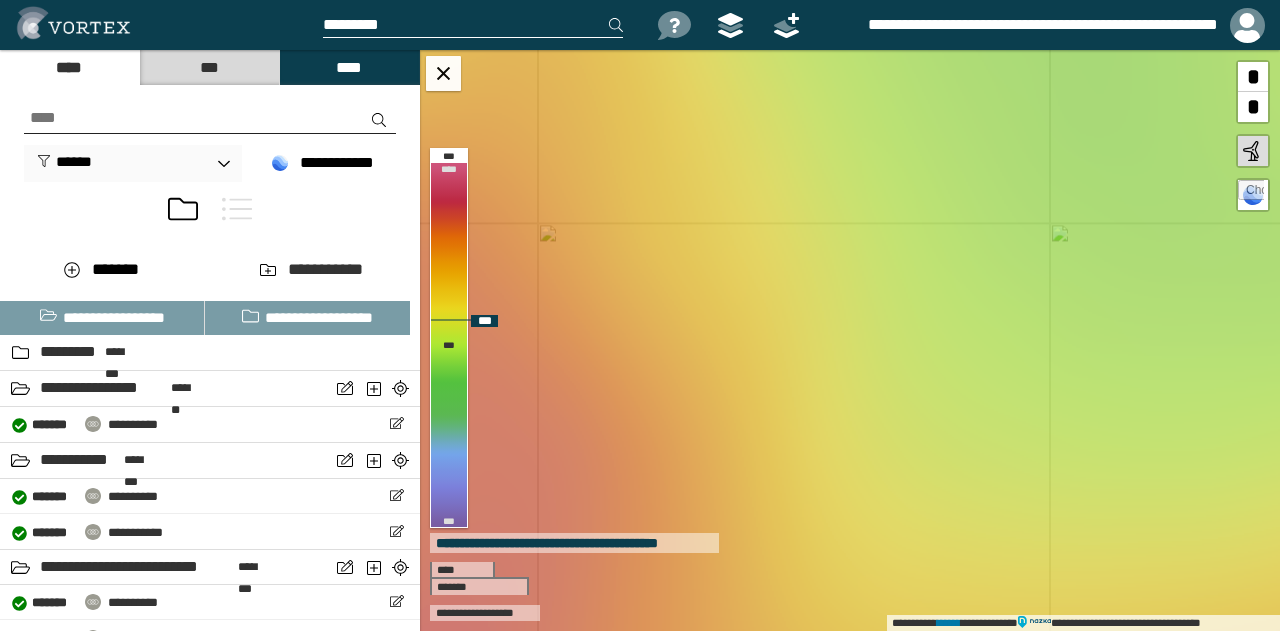 drag, startPoint x: 866, startPoint y: 289, endPoint x: 798, endPoint y: 212, distance: 102.7278 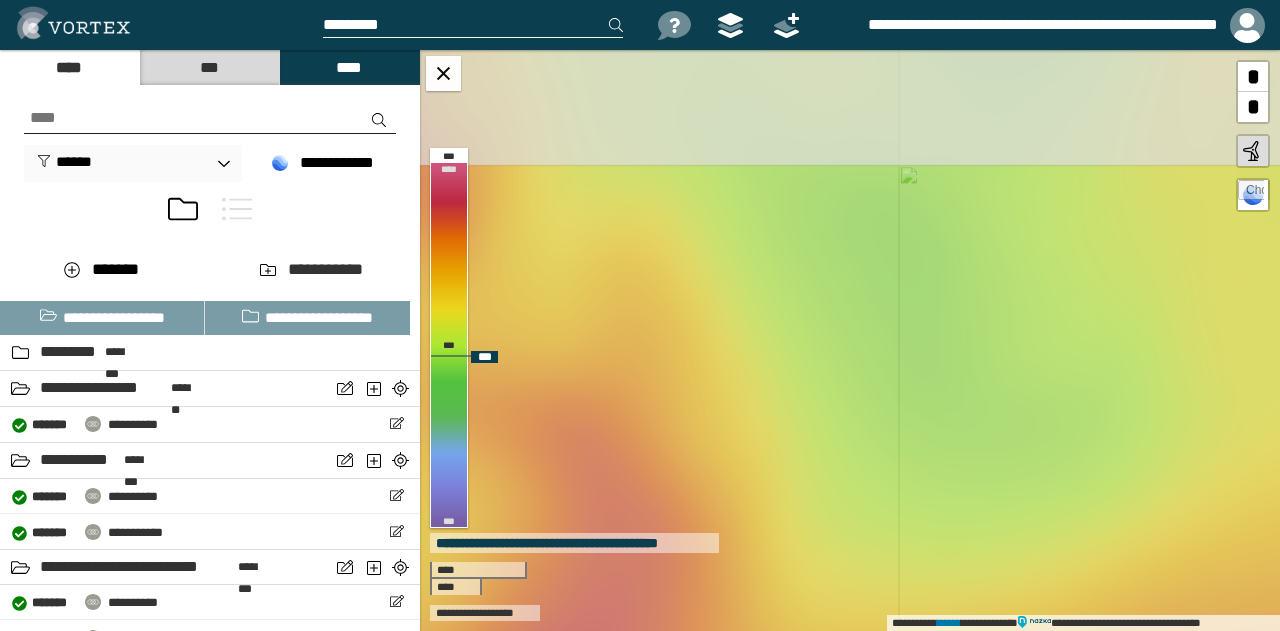 drag, startPoint x: 924, startPoint y: 153, endPoint x: 870, endPoint y: 382, distance: 235.28069 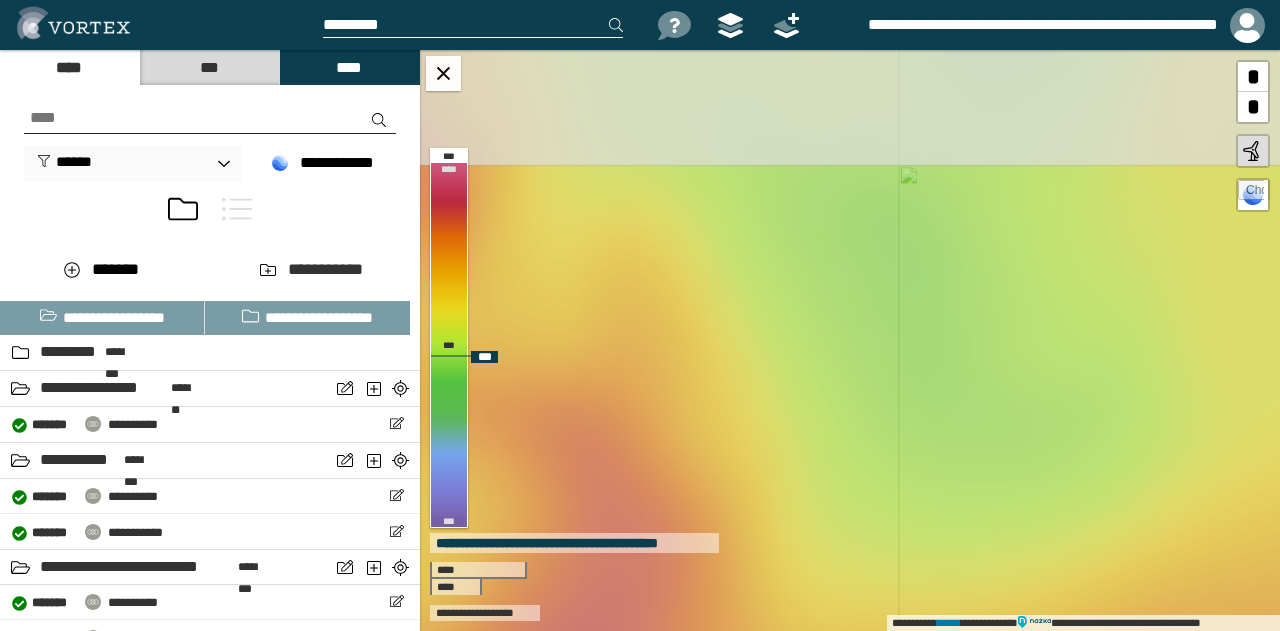 click on "**********" at bounding box center (850, 340) 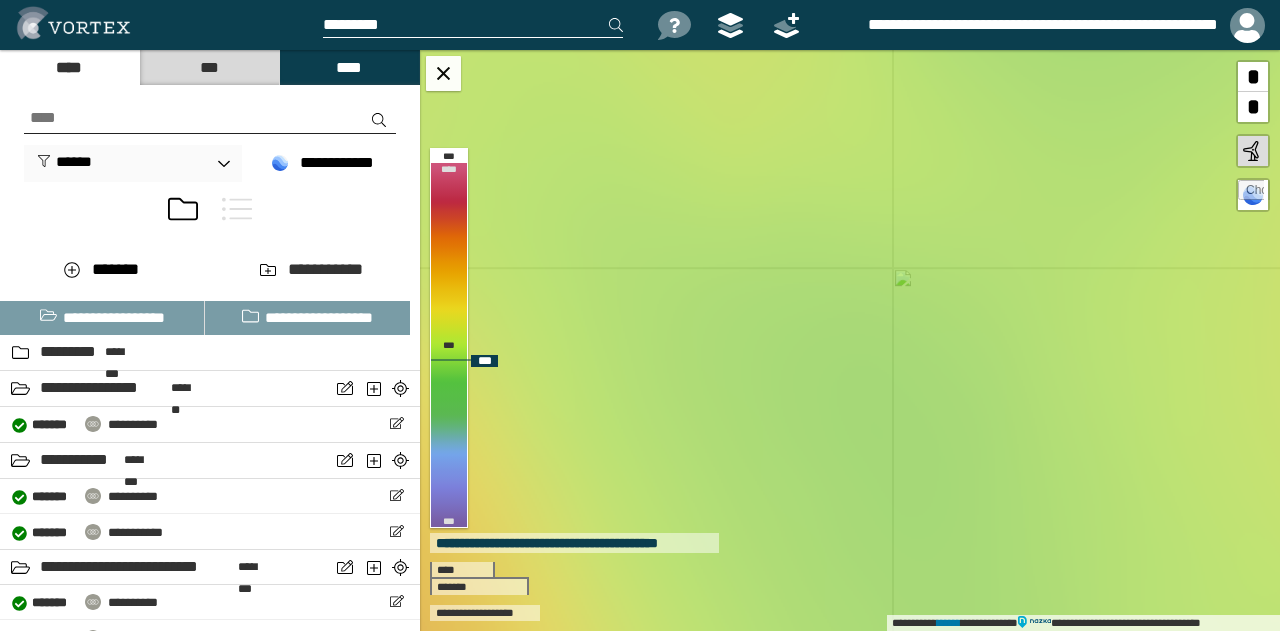 drag, startPoint x: 864, startPoint y: 234, endPoint x: 859, endPoint y: 417, distance: 183.0683 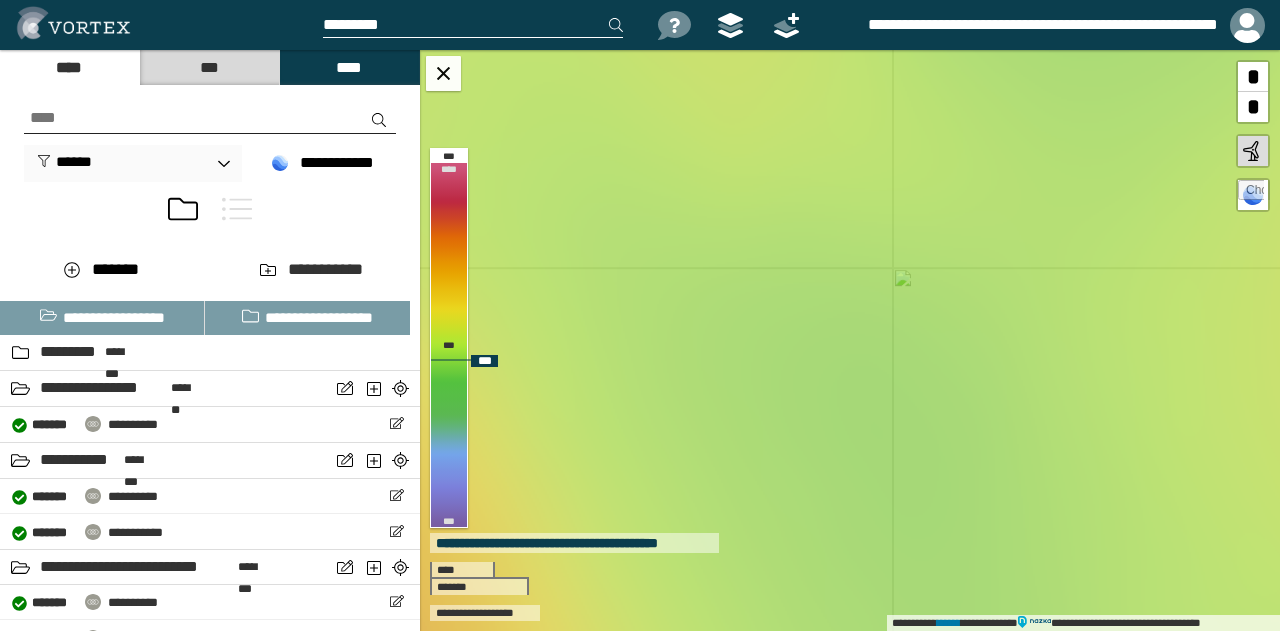 click on "**********" at bounding box center [850, 340] 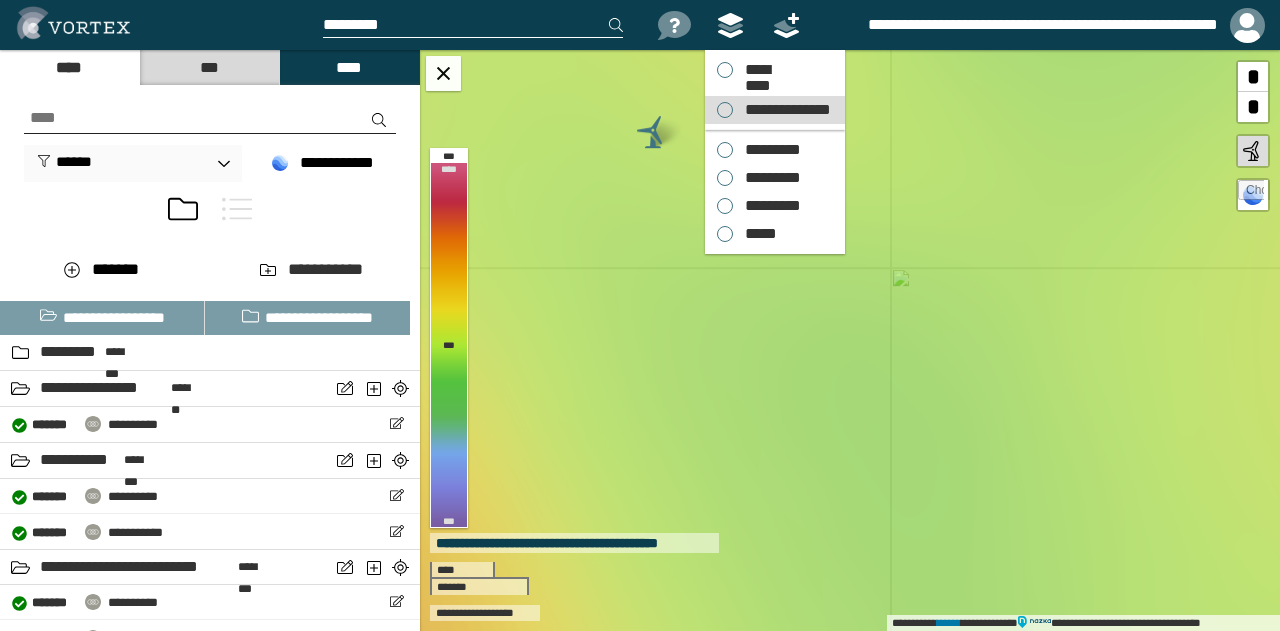 click on "**********" at bounding box center (775, 110) 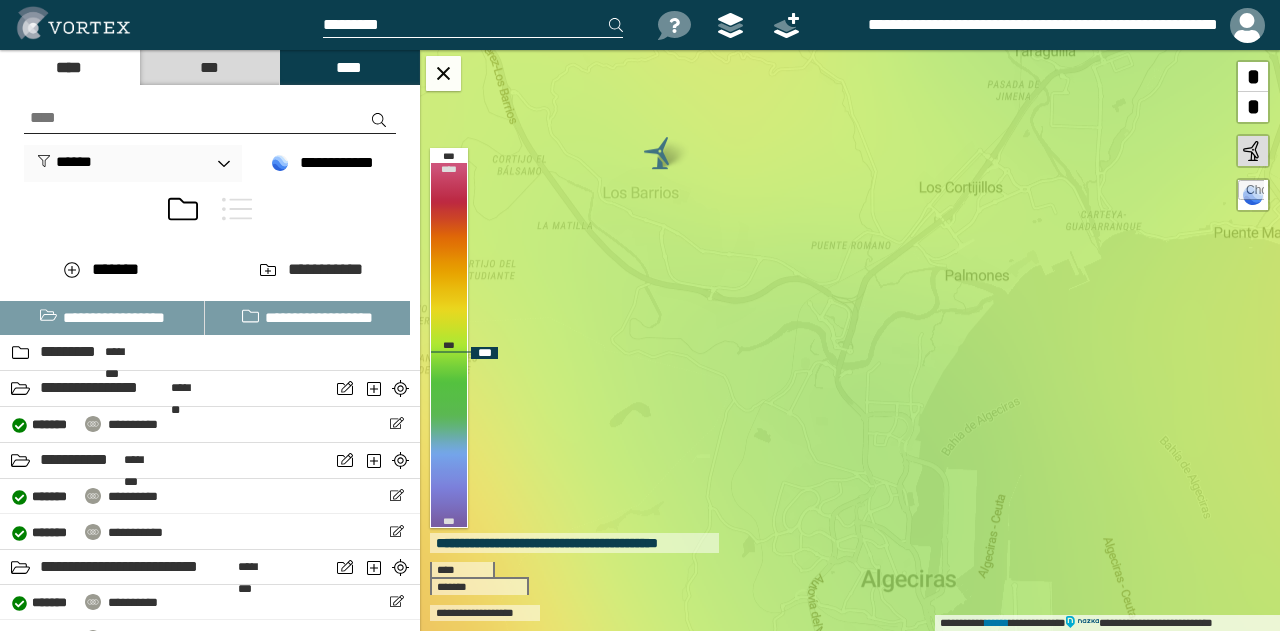 drag, startPoint x: 1024, startPoint y: 375, endPoint x: 1029, endPoint y: 396, distance: 21.587032 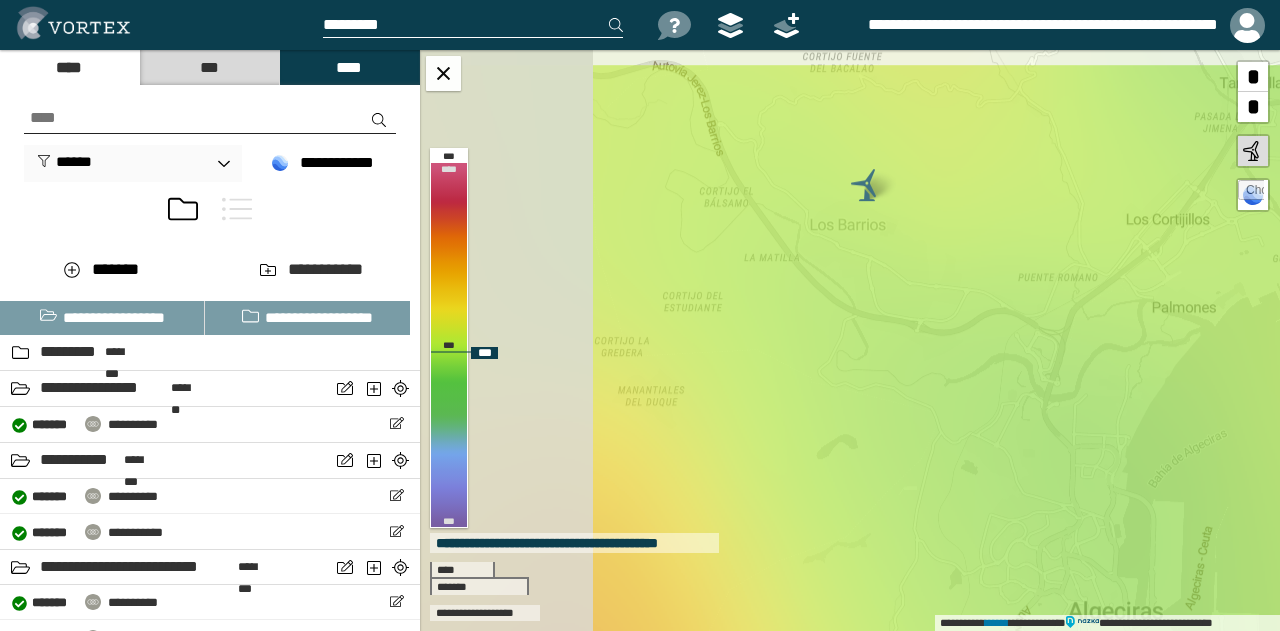 drag, startPoint x: 620, startPoint y: 309, endPoint x: 826, endPoint y: 339, distance: 208.173 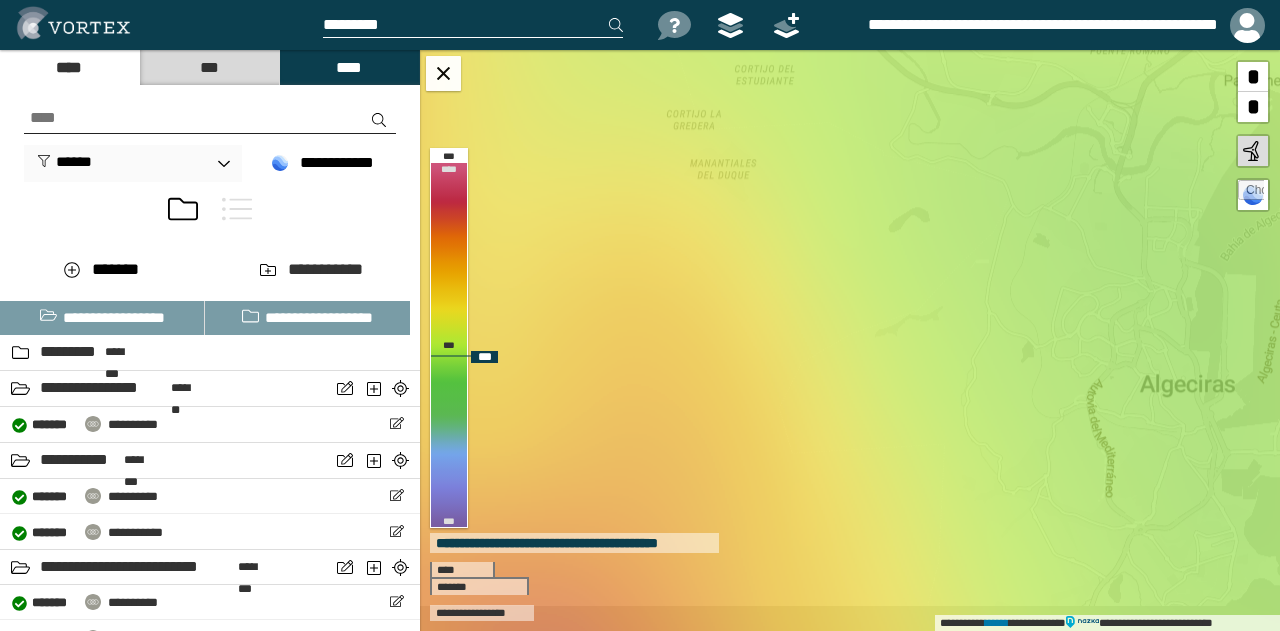 drag, startPoint x: 929, startPoint y: 397, endPoint x: 1060, endPoint y: 171, distance: 261.22214 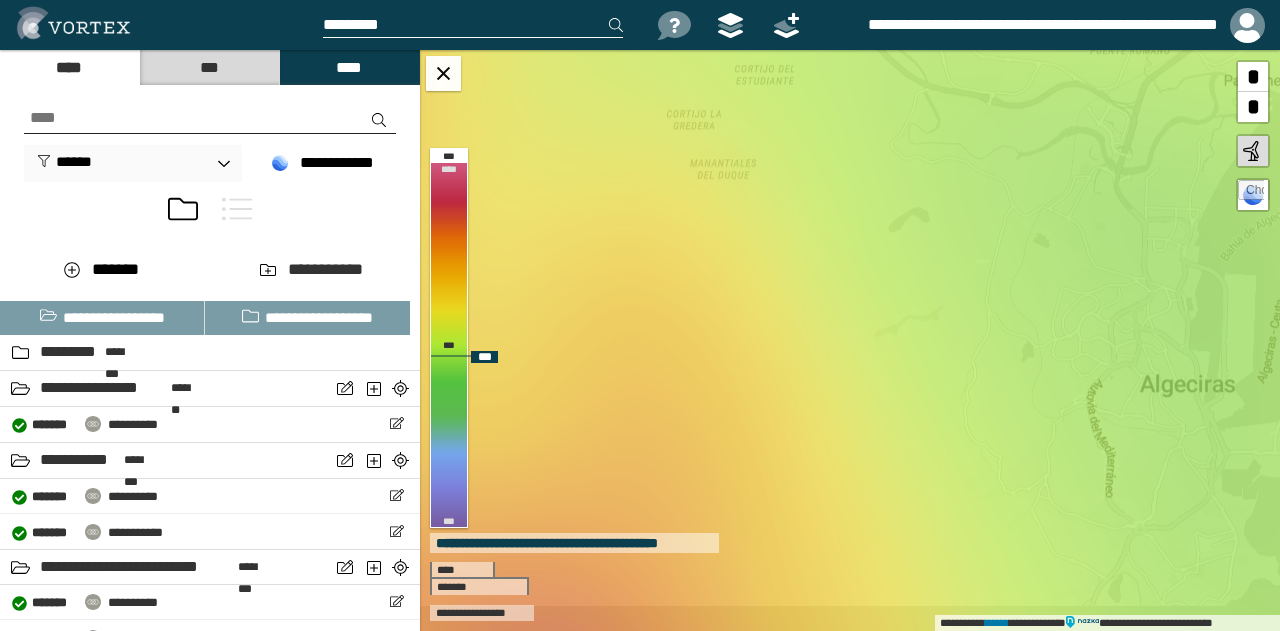 click on "**********" at bounding box center (850, 340) 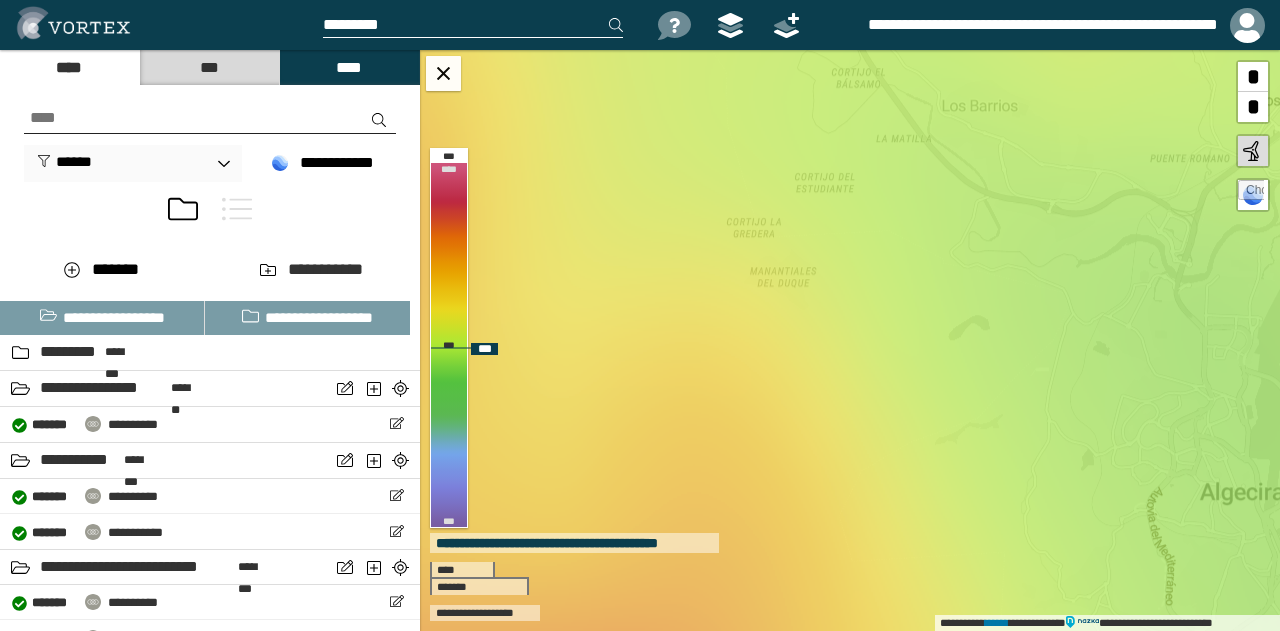 drag, startPoint x: 937, startPoint y: 161, endPoint x: 938, endPoint y: 268, distance: 107.00467 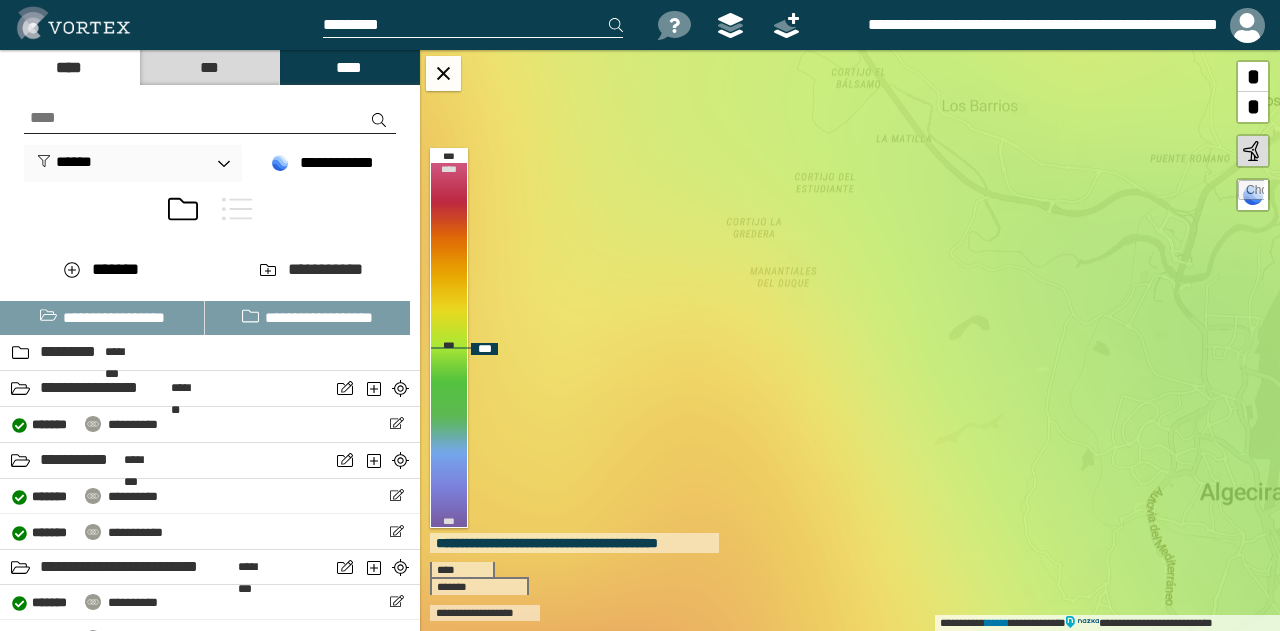 click on "**********" at bounding box center [850, 340] 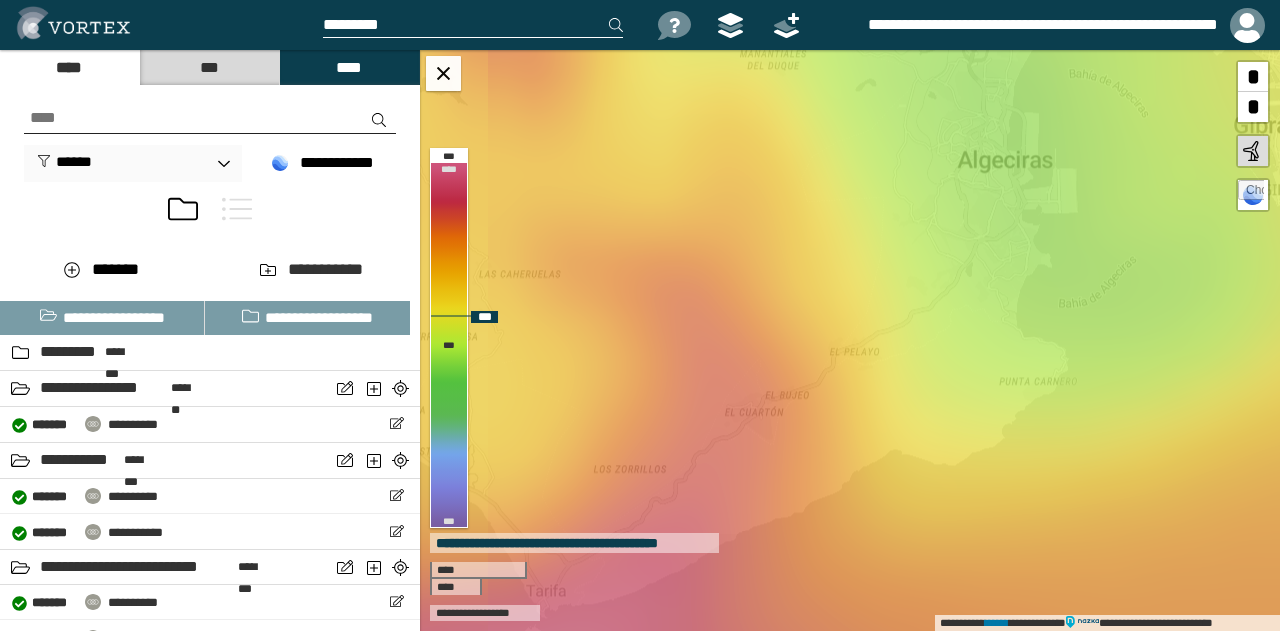 drag, startPoint x: 870, startPoint y: 396, endPoint x: 826, endPoint y: 169, distance: 231.225 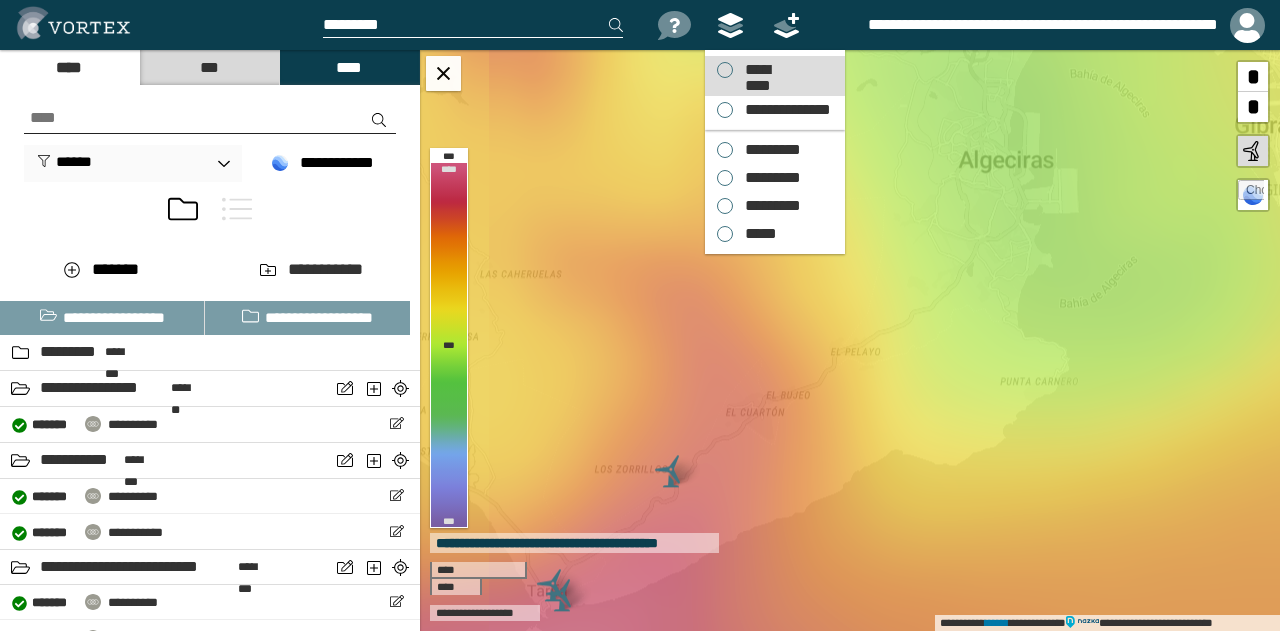 click on "*********" at bounding box center [757, 70] 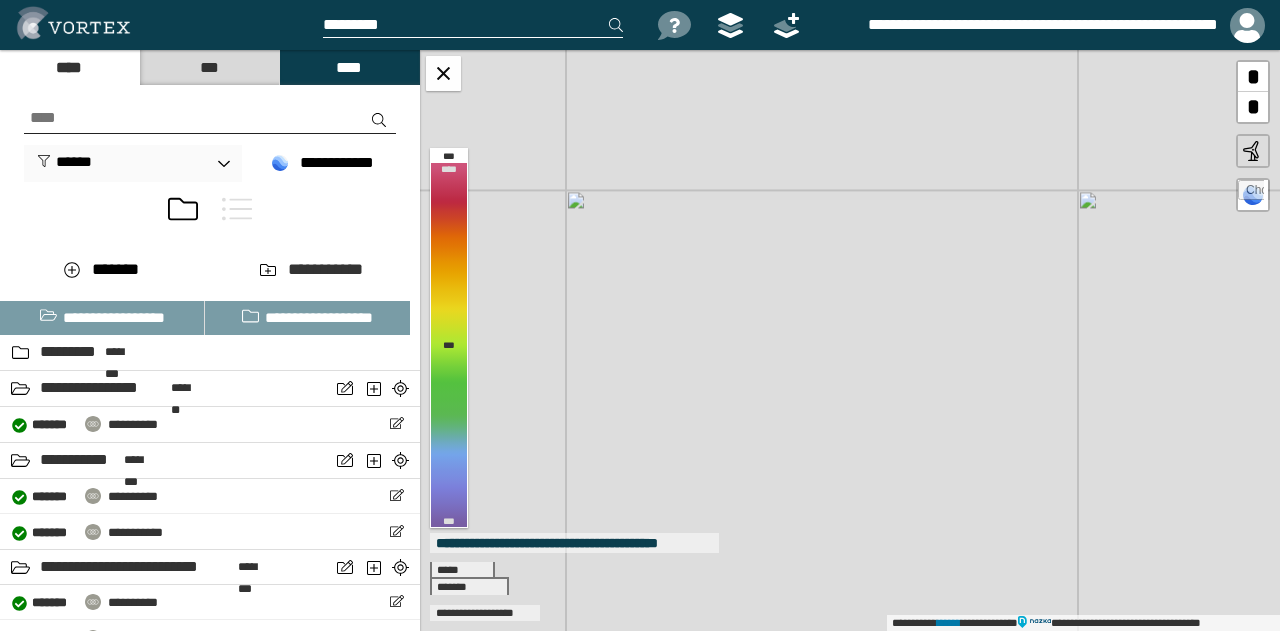 drag, startPoint x: 899, startPoint y: 475, endPoint x: 803, endPoint y: 319, distance: 183.17204 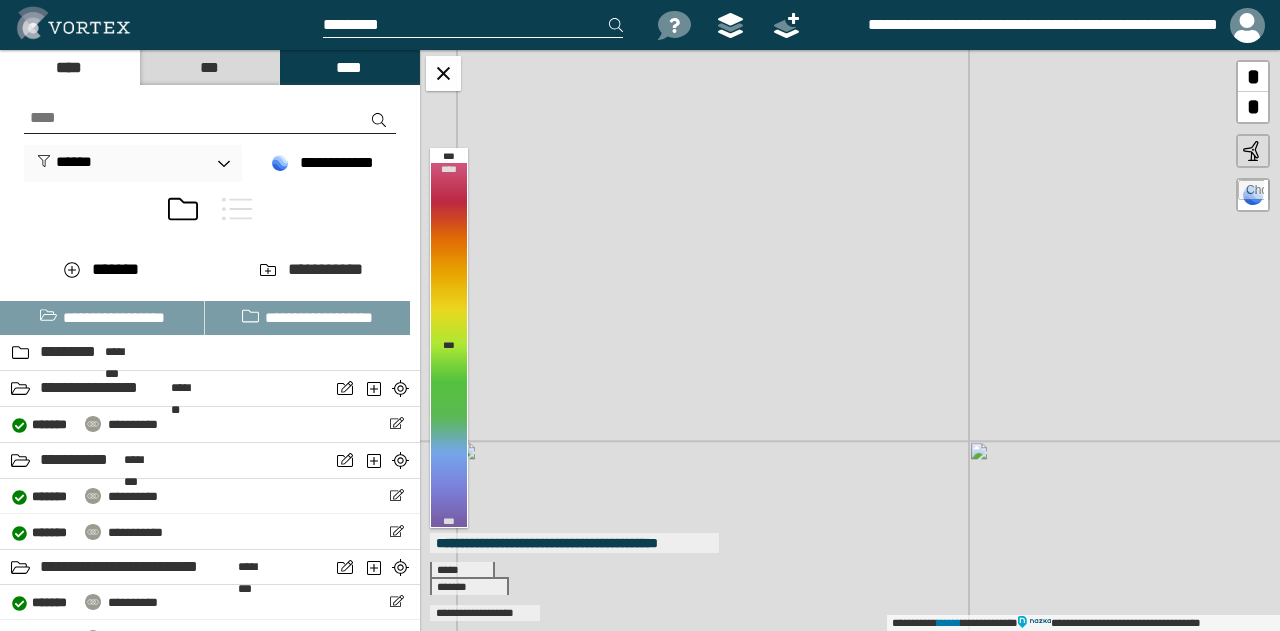 drag, startPoint x: 883, startPoint y: 238, endPoint x: 628, endPoint y: 436, distance: 322.84515 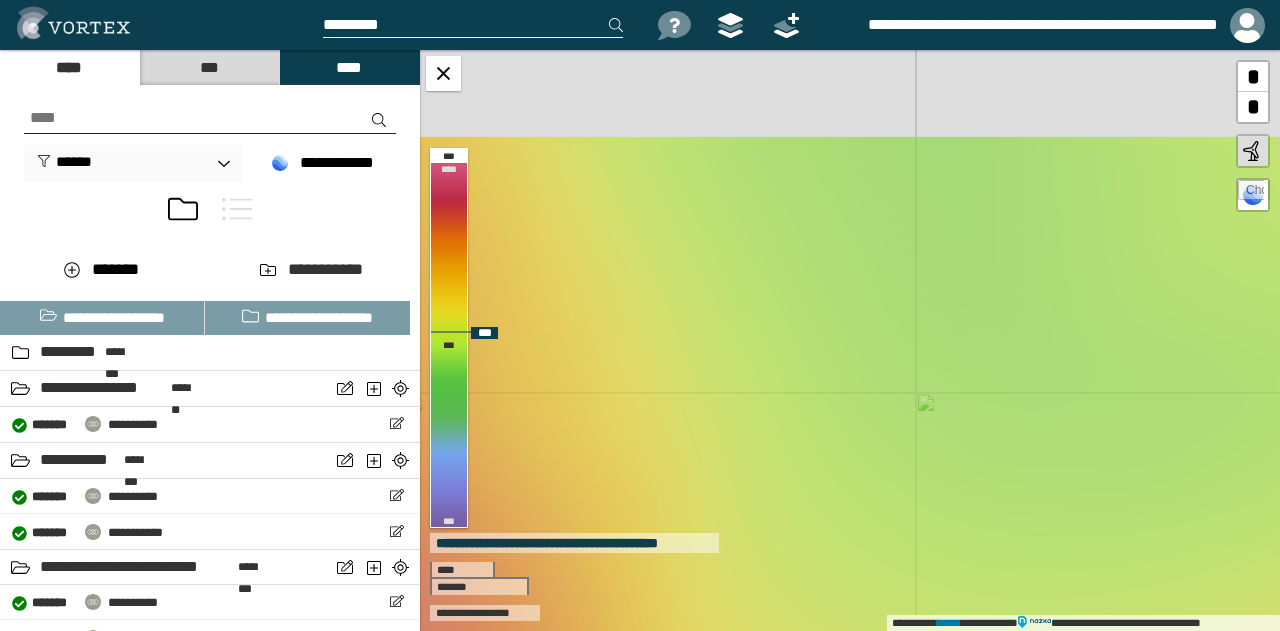 drag, startPoint x: 848, startPoint y: 285, endPoint x: 763, endPoint y: 519, distance: 248.95984 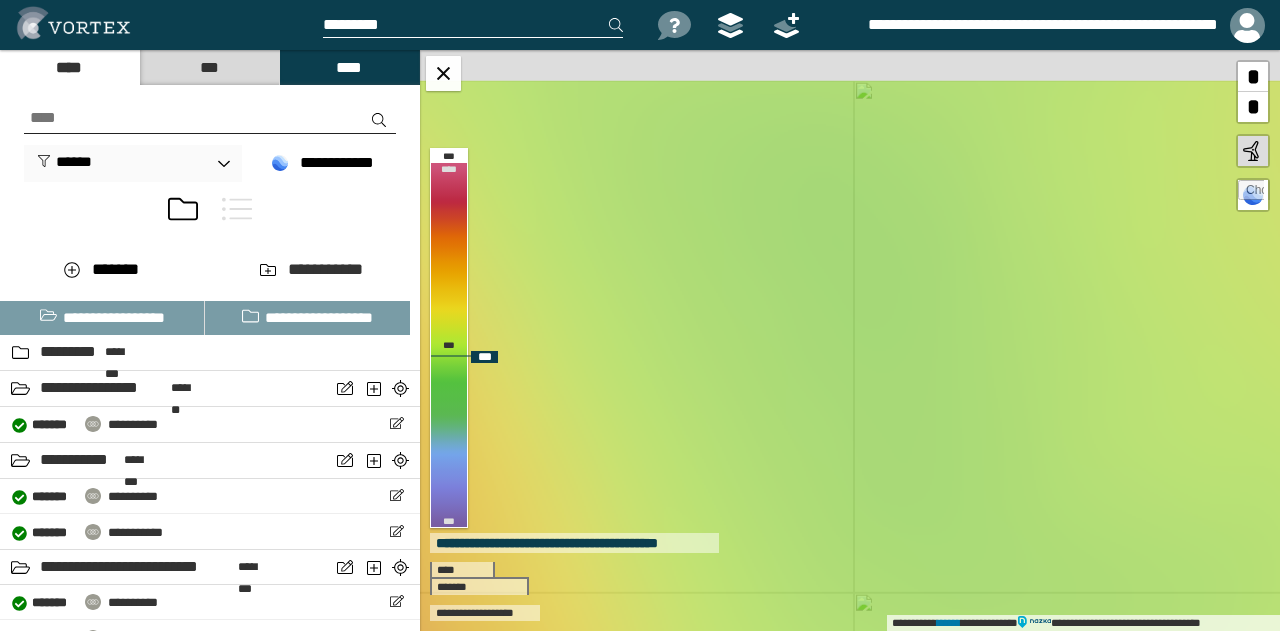 drag, startPoint x: 983, startPoint y: 426, endPoint x: 932, endPoint y: 577, distance: 159.38005 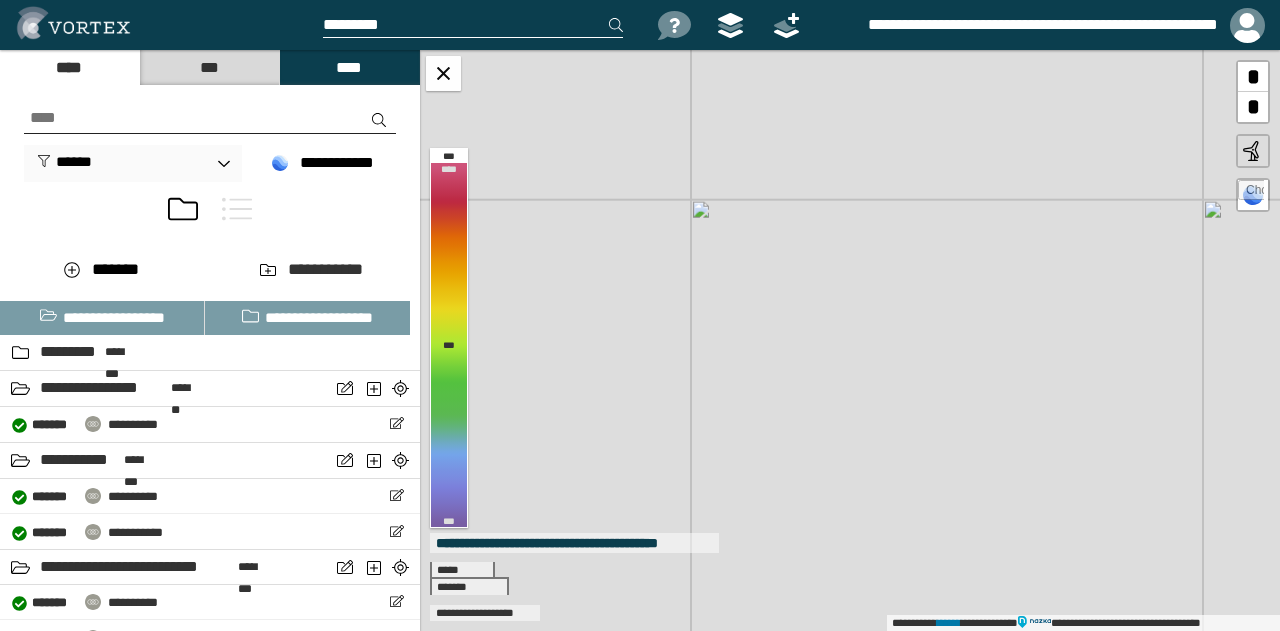 drag, startPoint x: 997, startPoint y: 275, endPoint x: 995, endPoint y: 397, distance: 122.016396 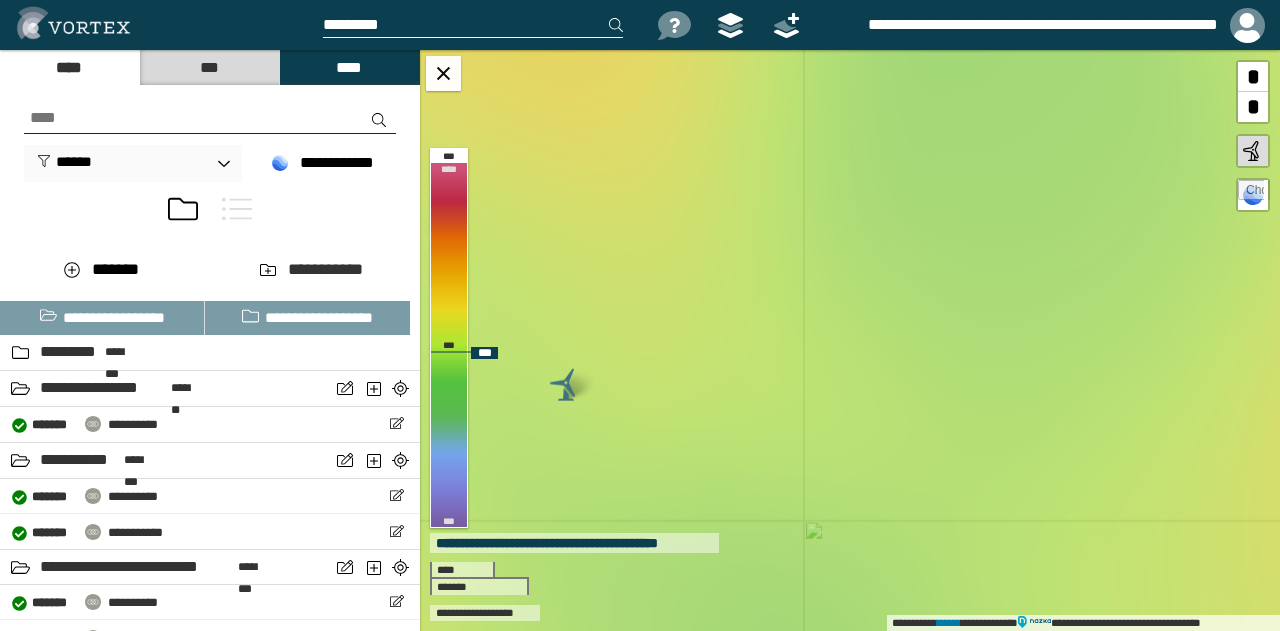 drag, startPoint x: 988, startPoint y: 445, endPoint x: 965, endPoint y: 366, distance: 82.28001 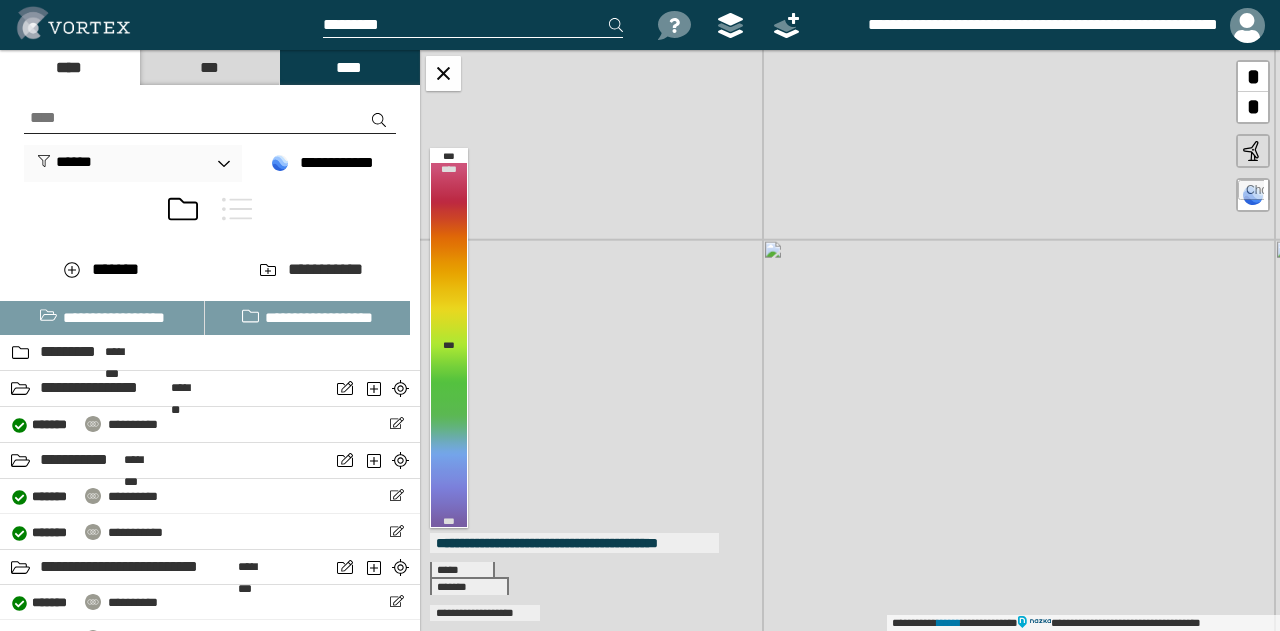 drag, startPoint x: 813, startPoint y: 271, endPoint x: 860, endPoint y: 316, distance: 65.06919 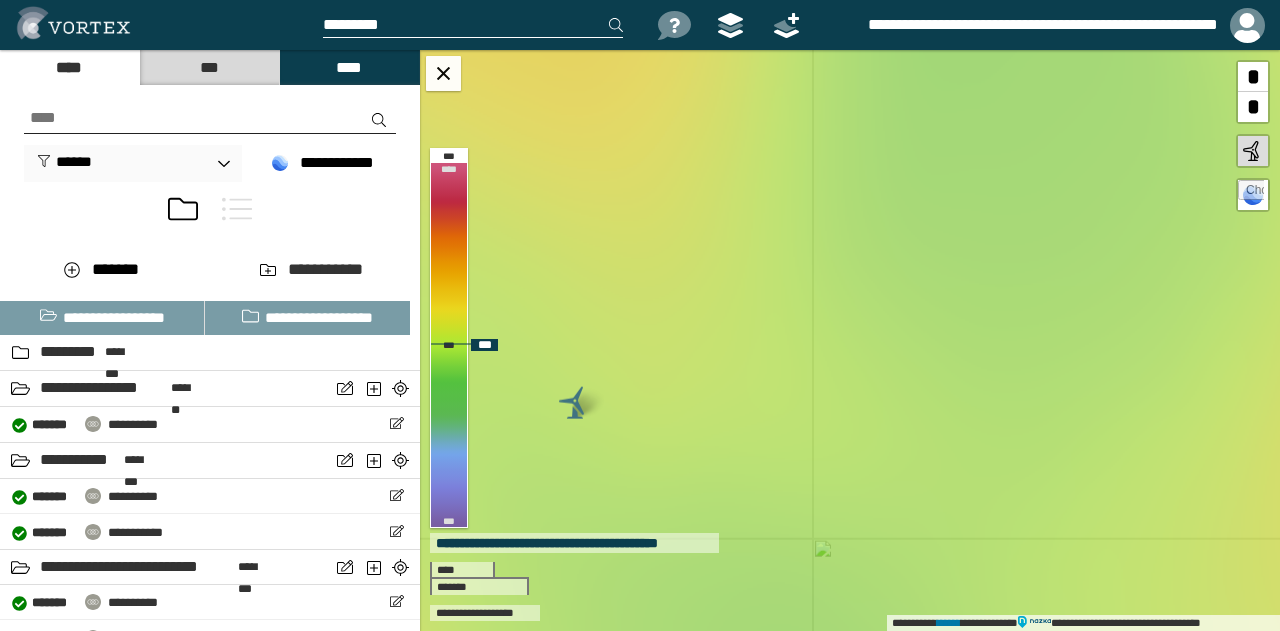 drag, startPoint x: 765, startPoint y: 227, endPoint x: 778, endPoint y: 229, distance: 13.152946 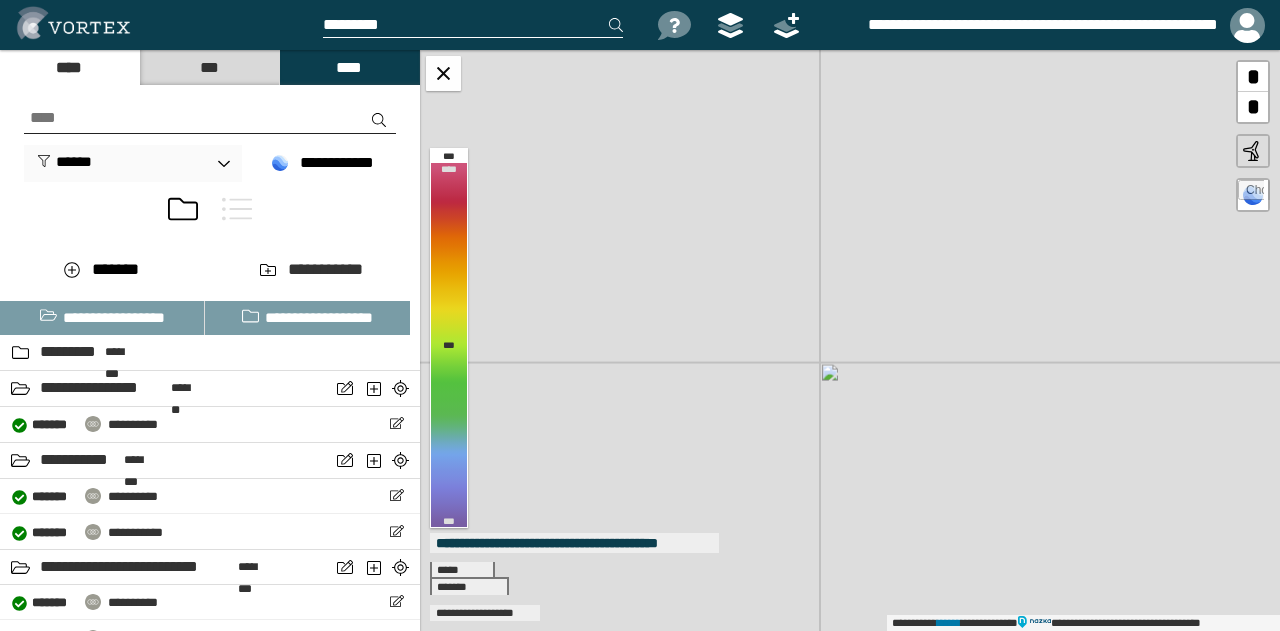drag, startPoint x: 823, startPoint y: 177, endPoint x: 807, endPoint y: 399, distance: 222.57584 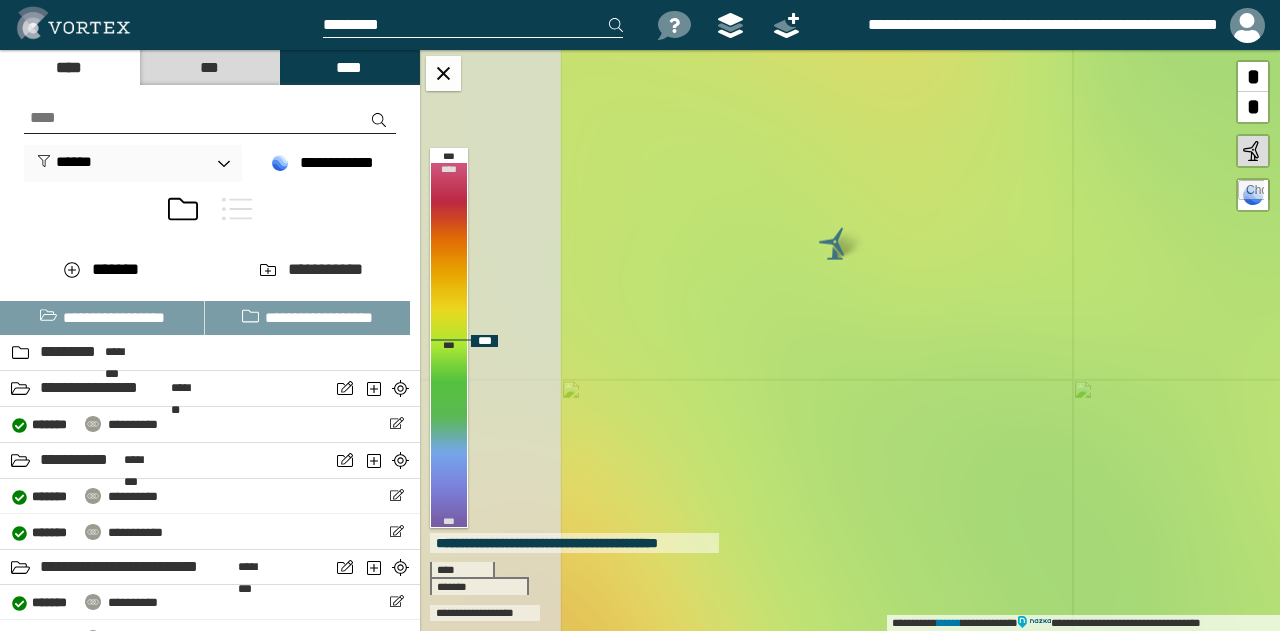 drag, startPoint x: 712, startPoint y: 425, endPoint x: 994, endPoint y: 215, distance: 351.60205 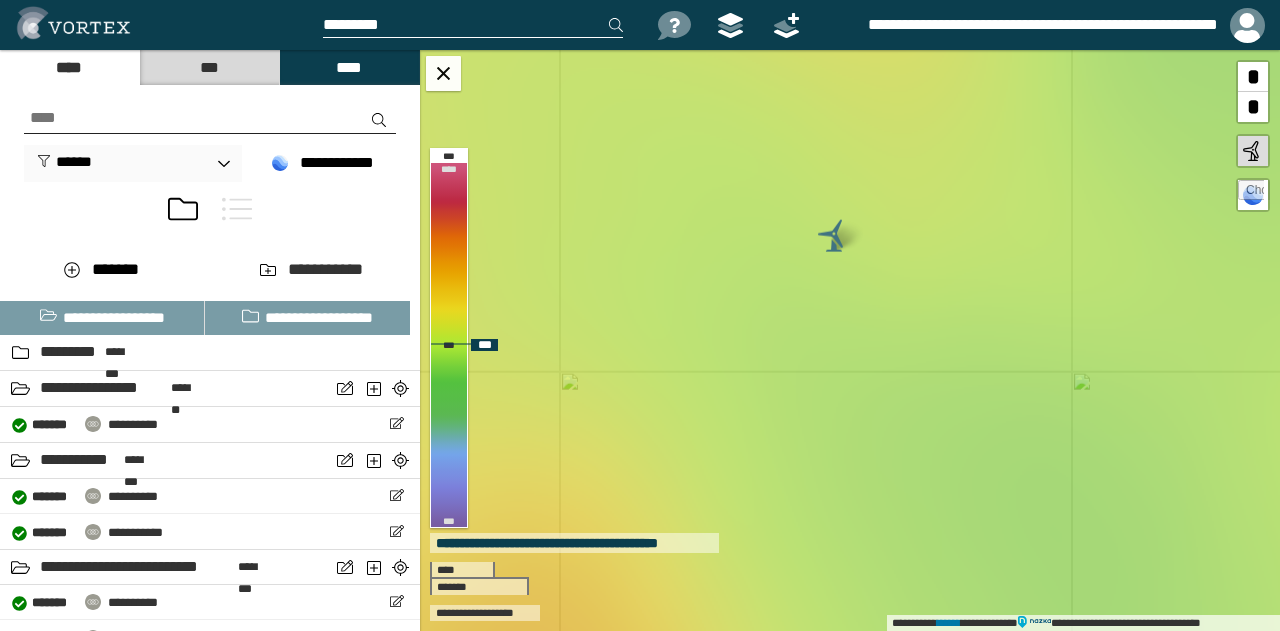 click at bounding box center (834, 236) 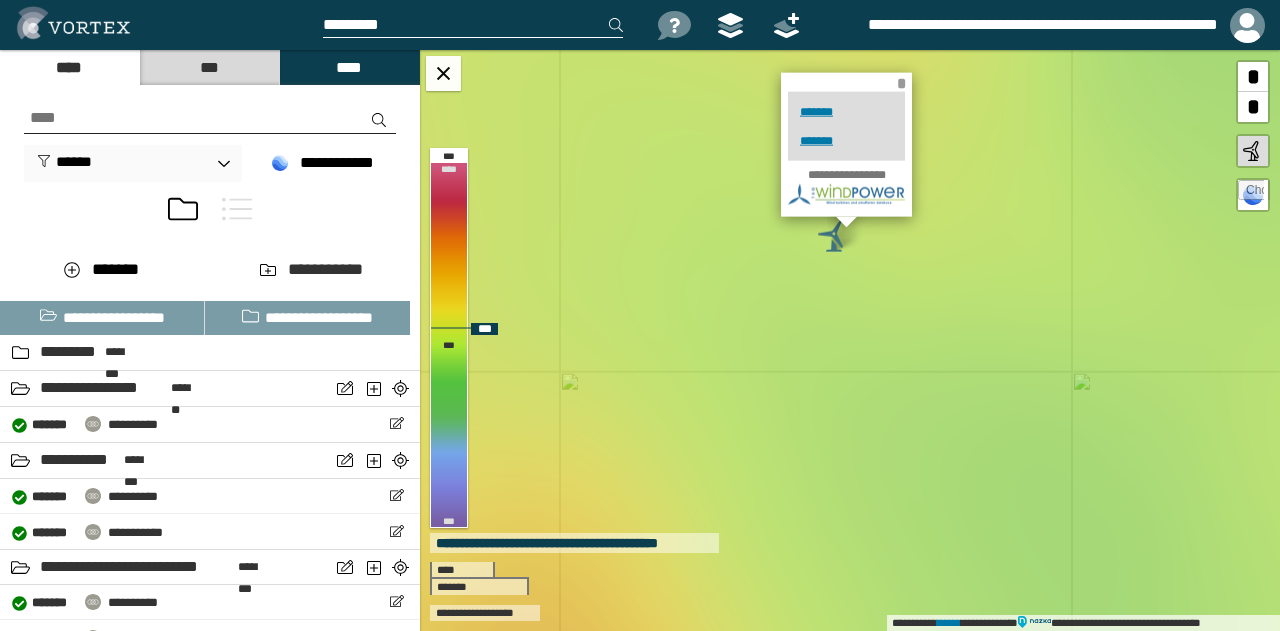 click on "*" at bounding box center (901, 82) 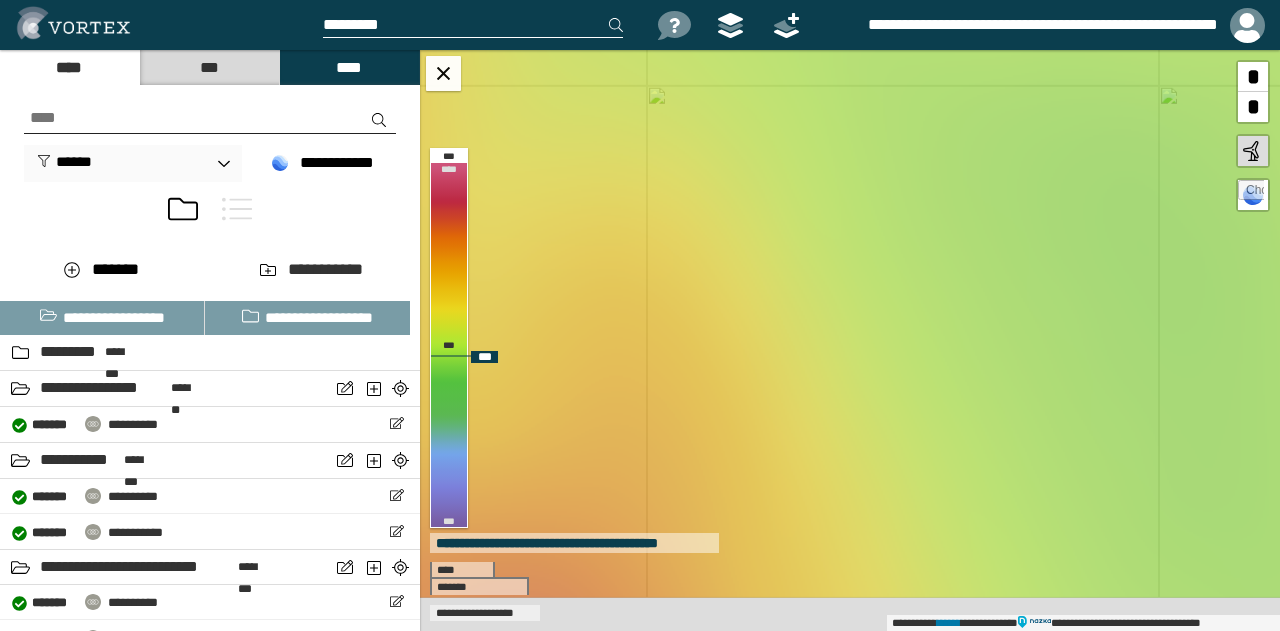 drag, startPoint x: 930, startPoint y: 417, endPoint x: 1017, endPoint y: 129, distance: 300.8538 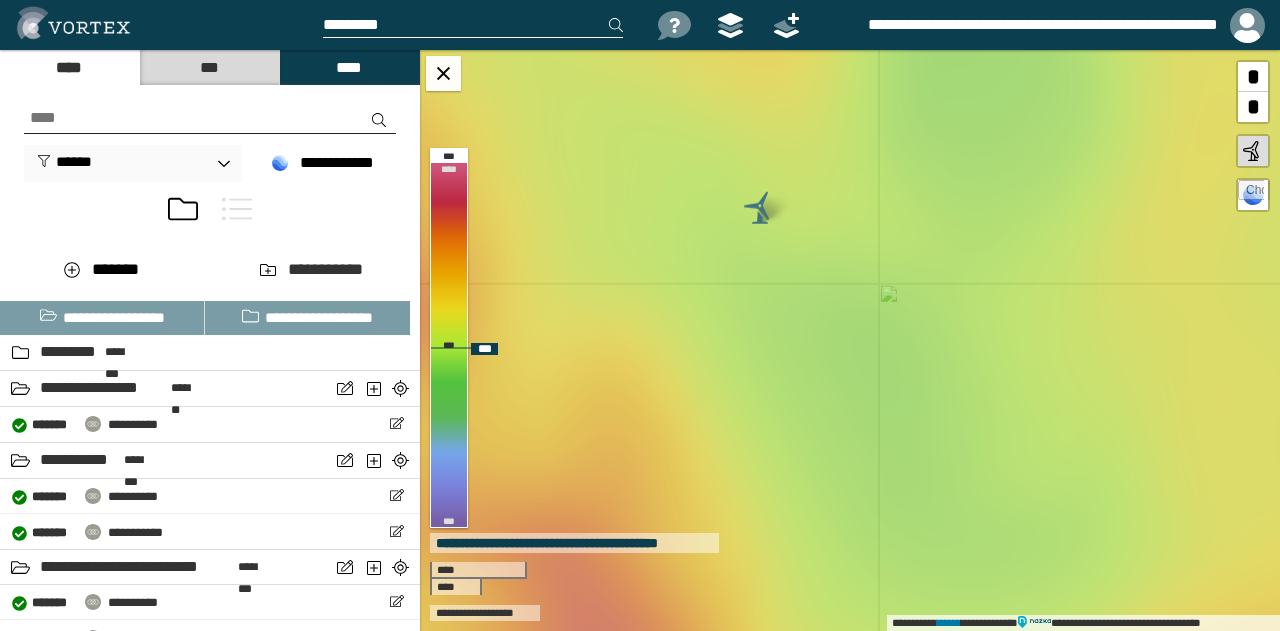 drag, startPoint x: 864, startPoint y: 543, endPoint x: 838, endPoint y: 575, distance: 41.231056 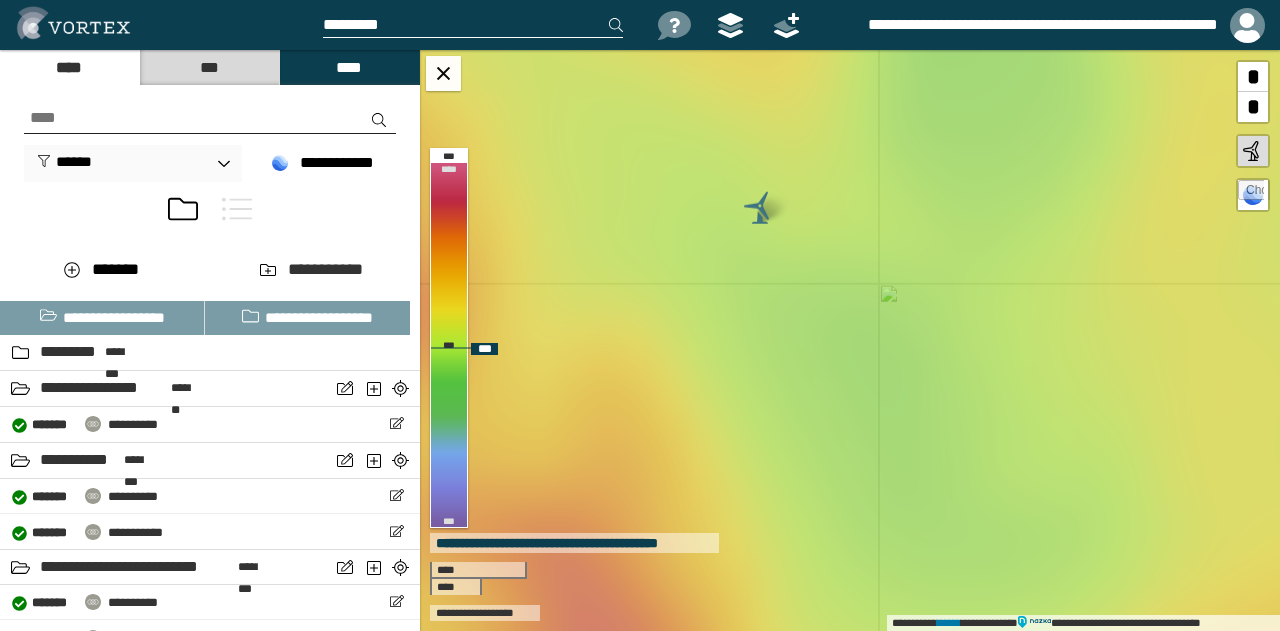 click on "**********" at bounding box center (850, 340) 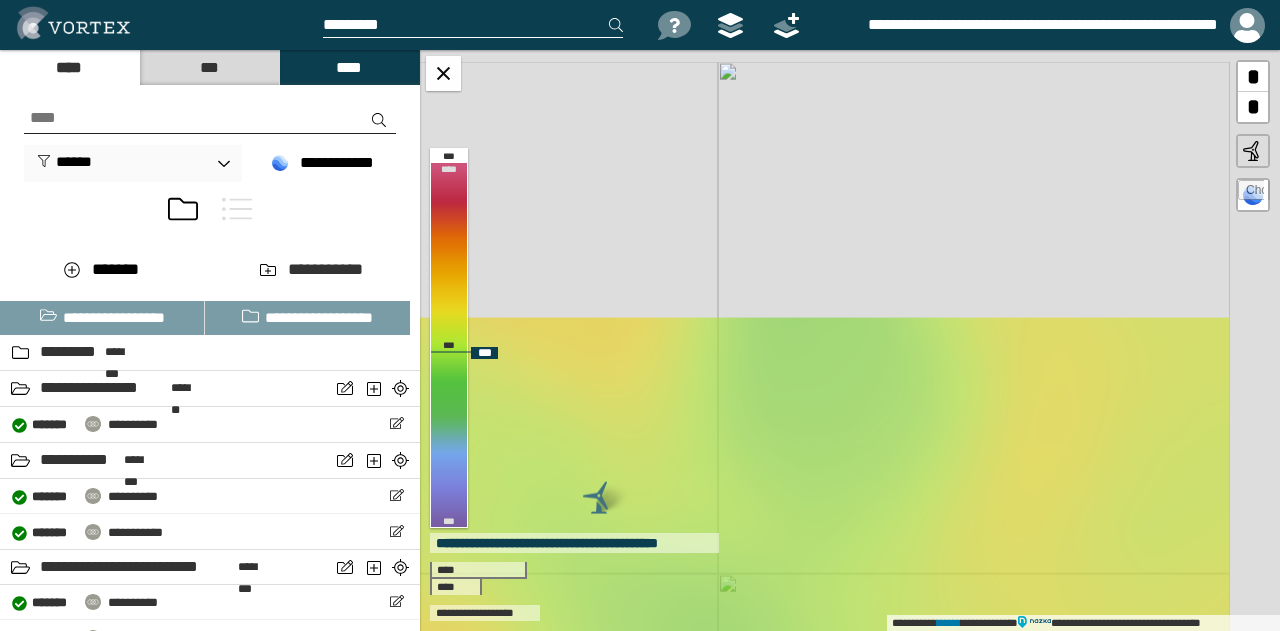 drag, startPoint x: 1023, startPoint y: 222, endPoint x: 860, endPoint y: 507, distance: 328.31998 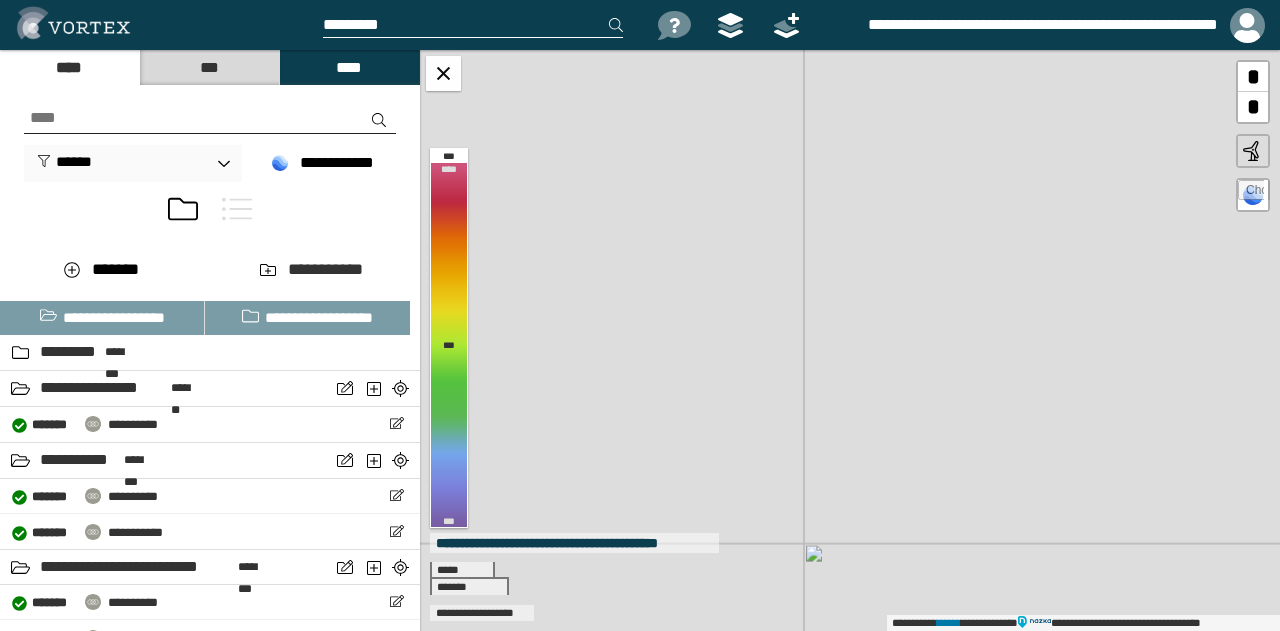 drag, startPoint x: 802, startPoint y: 440, endPoint x: 934, endPoint y: 425, distance: 132.84953 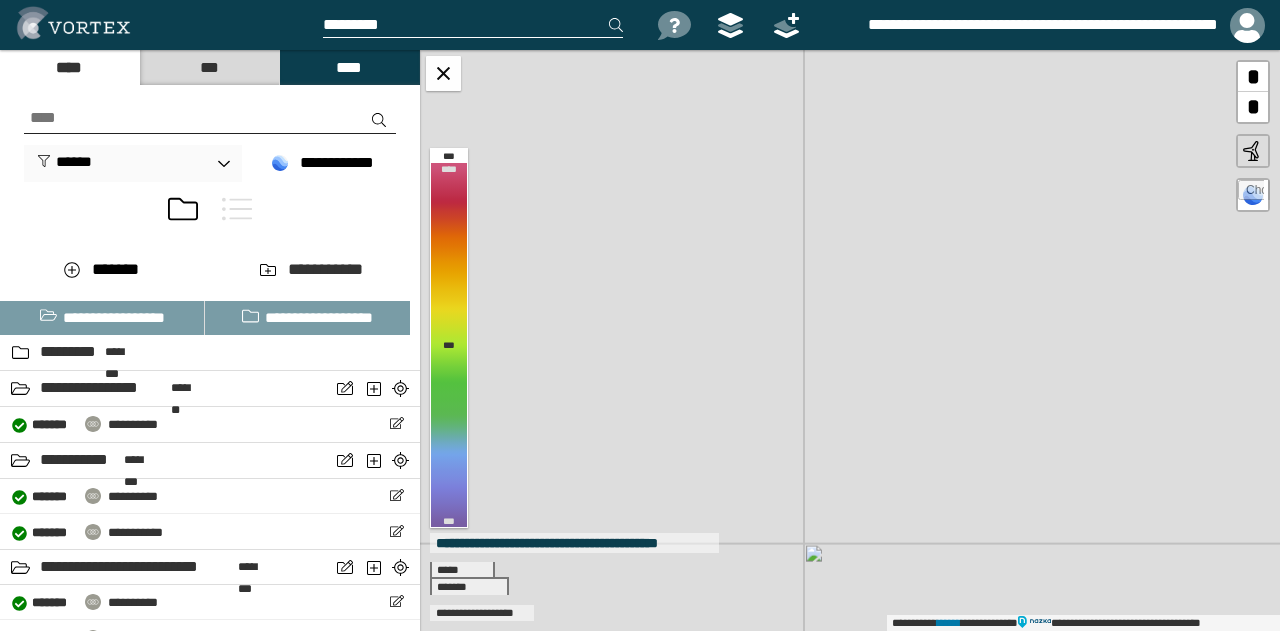 click on "**********" at bounding box center (850, 340) 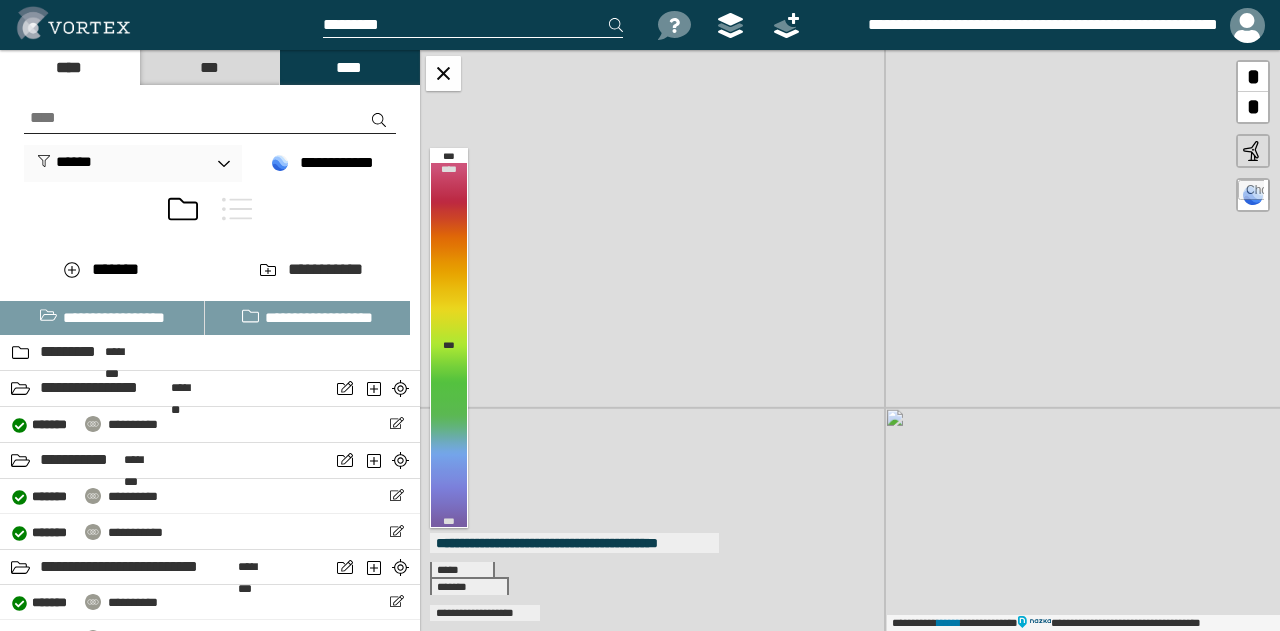 drag, startPoint x: 912, startPoint y: 207, endPoint x: 996, endPoint y: 555, distance: 357.99442 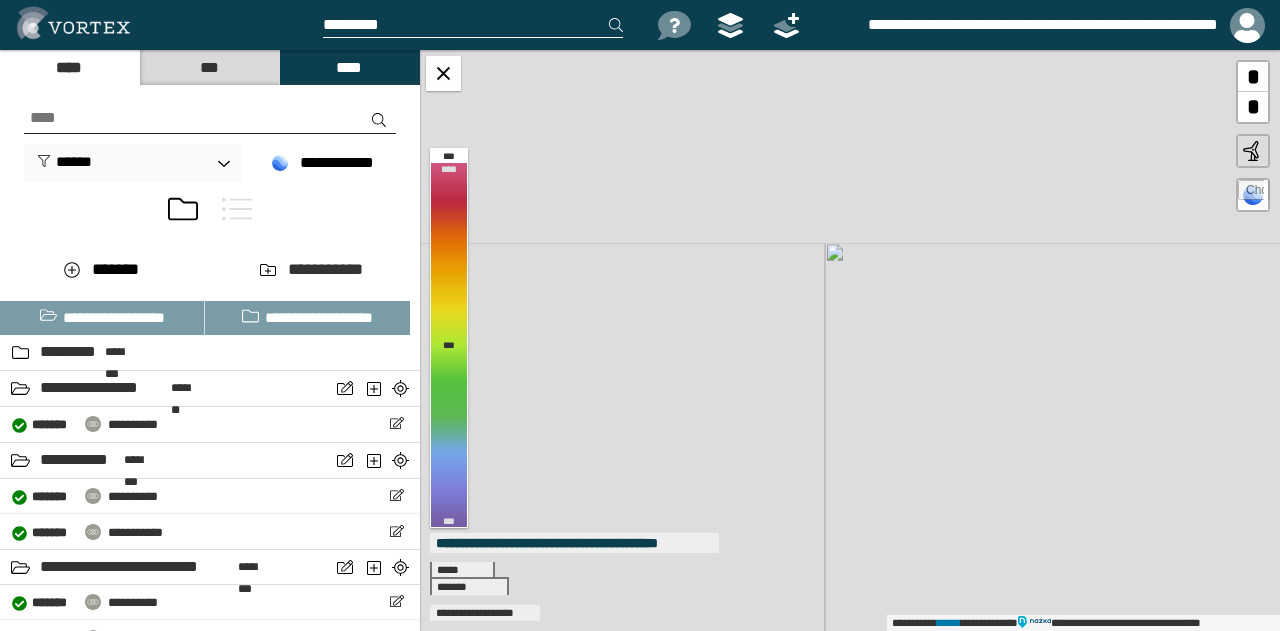 drag, startPoint x: 964, startPoint y: 229, endPoint x: 900, endPoint y: 575, distance: 351.8693 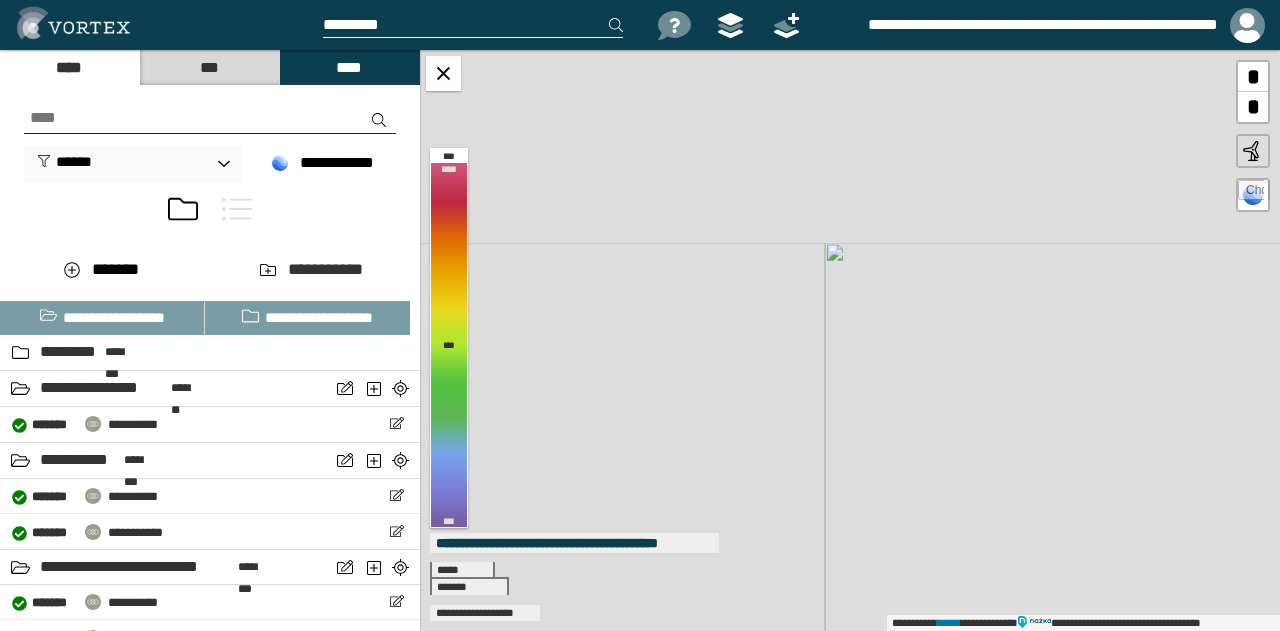 click on "**********" at bounding box center (850, 340) 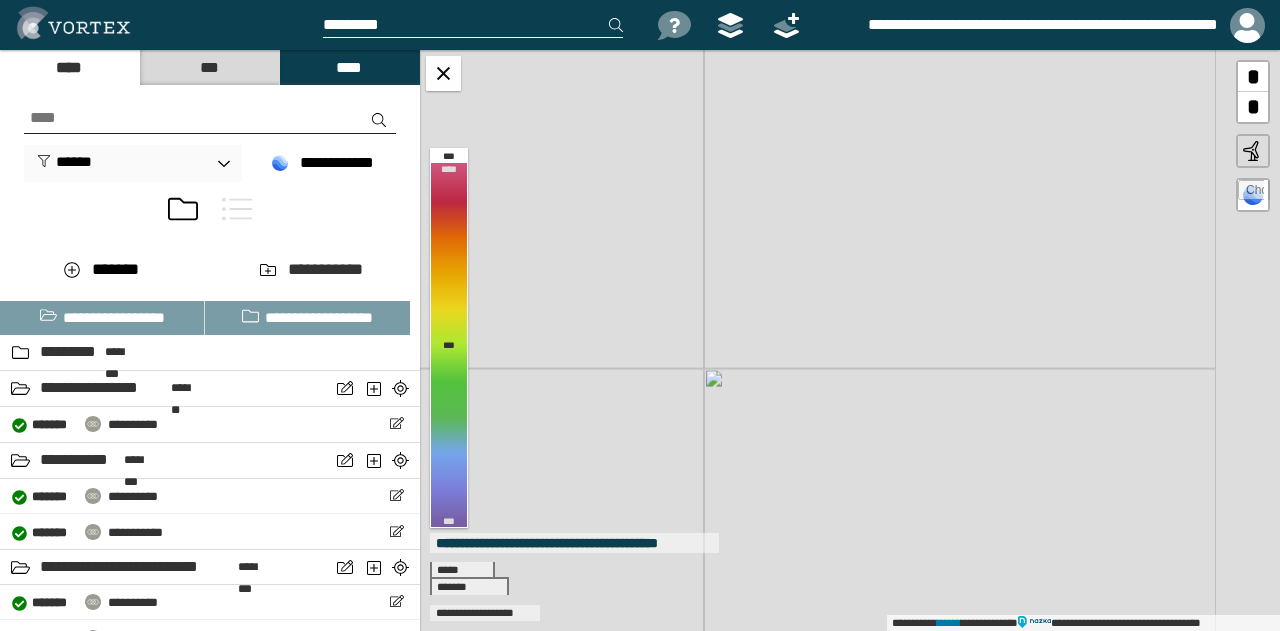 drag, startPoint x: 979, startPoint y: 309, endPoint x: 890, endPoint y: 428, distance: 148.60013 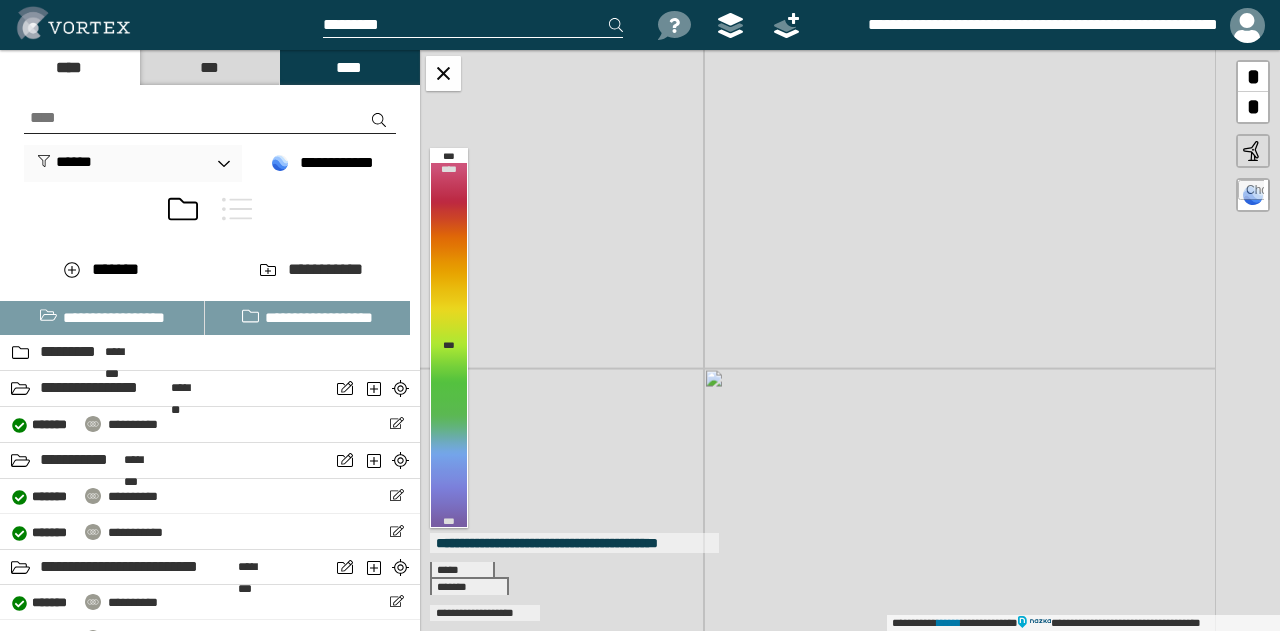 click on "**********" at bounding box center (850, 340) 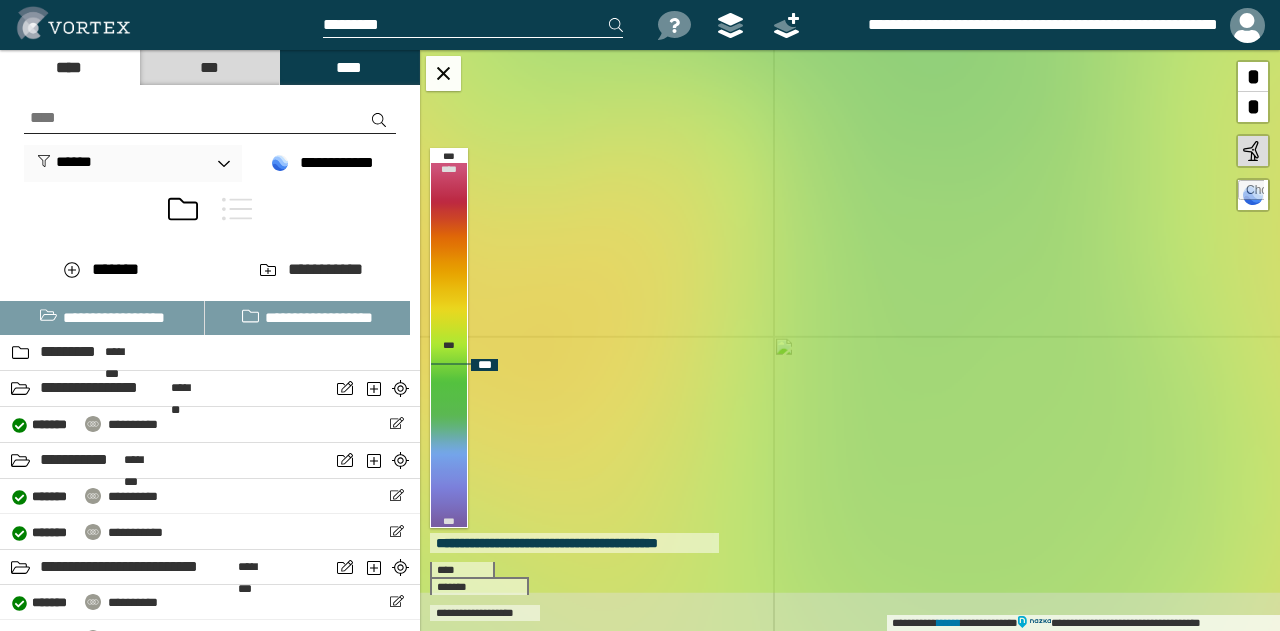 drag, startPoint x: 868, startPoint y: 510, endPoint x: 860, endPoint y: 219, distance: 291.10995 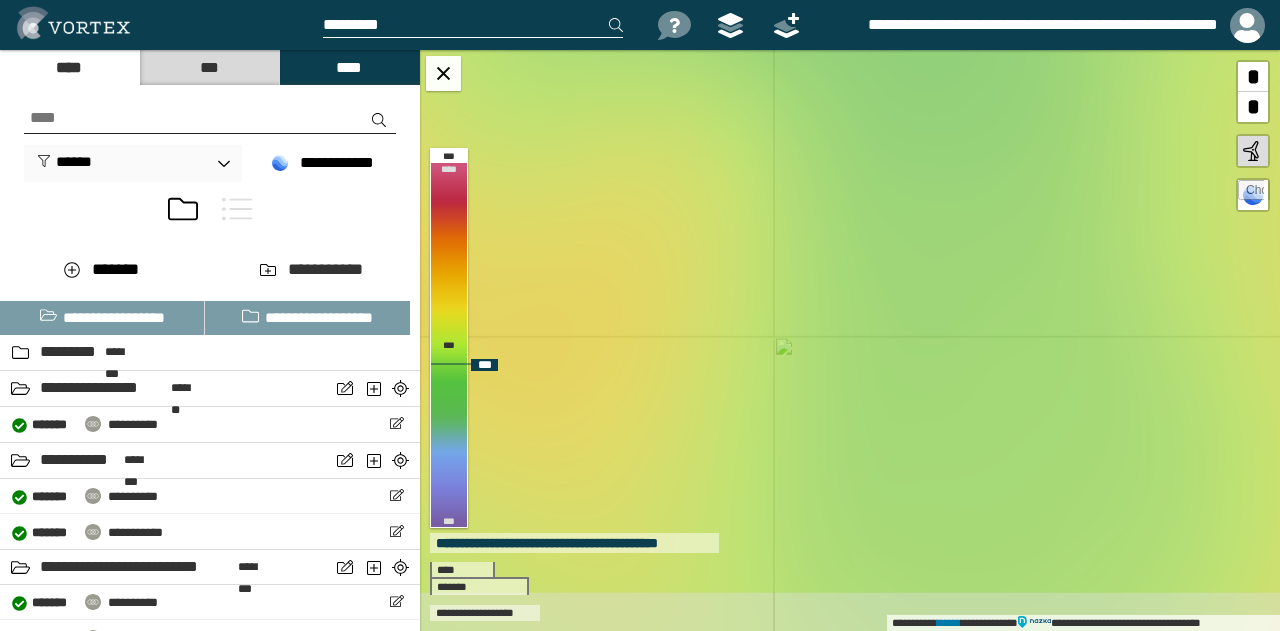 click on "**********" at bounding box center [850, 340] 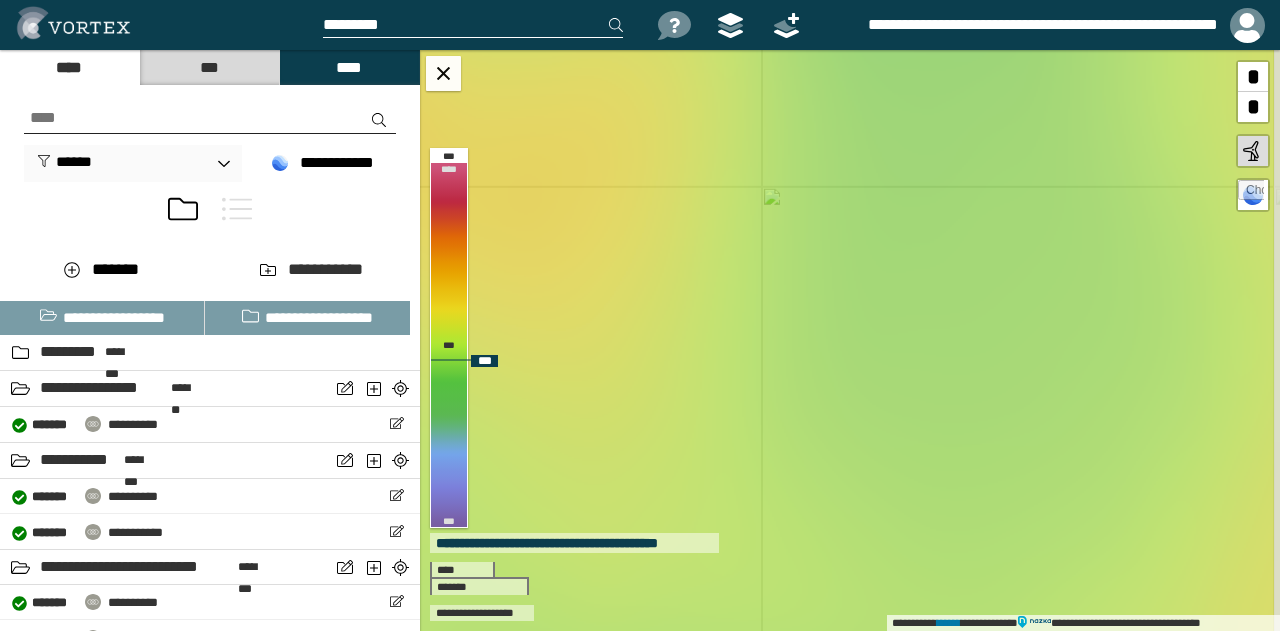 drag, startPoint x: 842, startPoint y: 484, endPoint x: 830, endPoint y: 323, distance: 161.44658 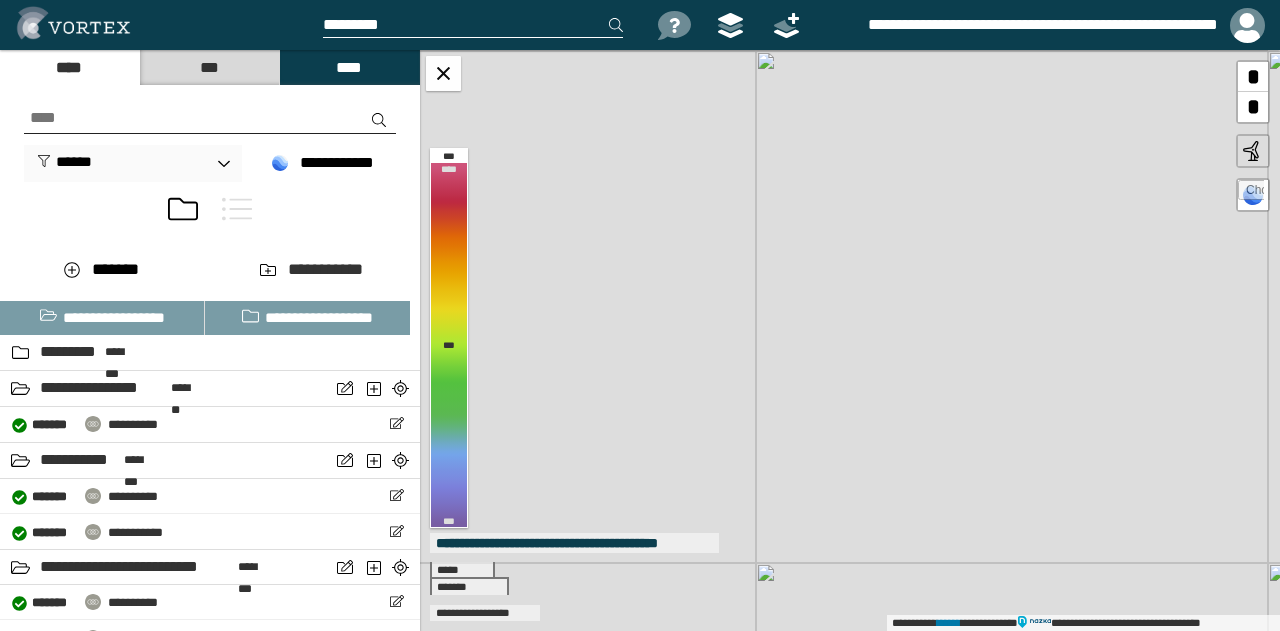 drag, startPoint x: 772, startPoint y: 211, endPoint x: 837, endPoint y: 208, distance: 65.06919 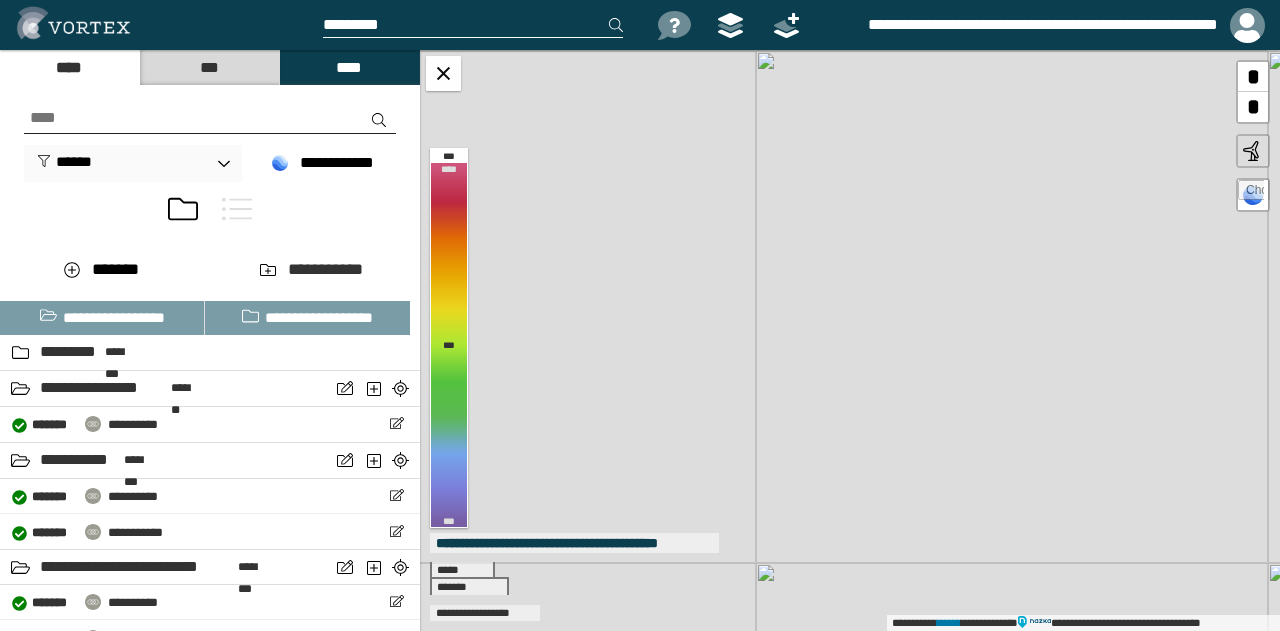 click on "**********" at bounding box center (850, 340) 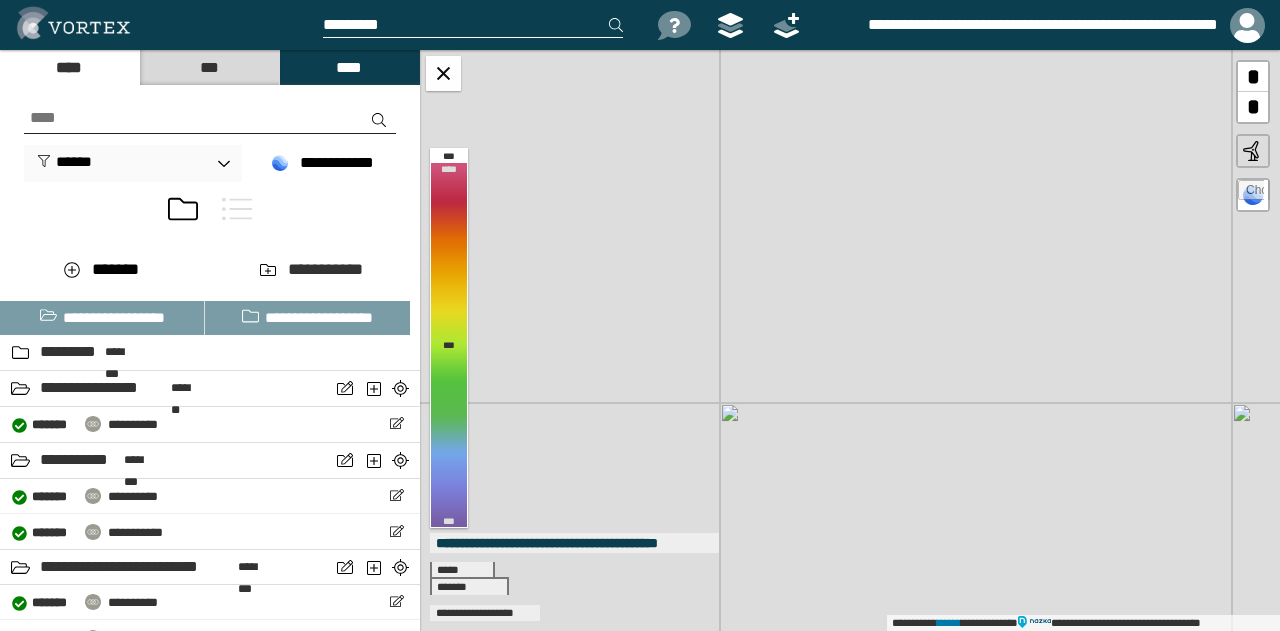drag, startPoint x: 929, startPoint y: 452, endPoint x: 909, endPoint y: 259, distance: 194.03351 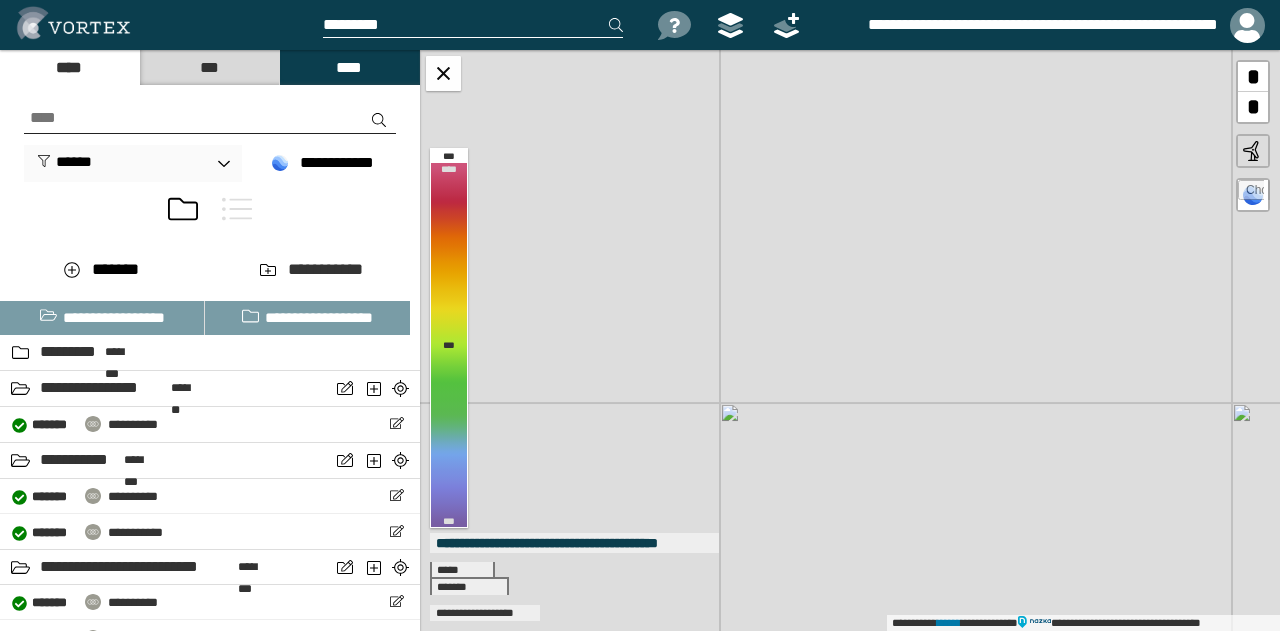 click on "**********" at bounding box center (850, 340) 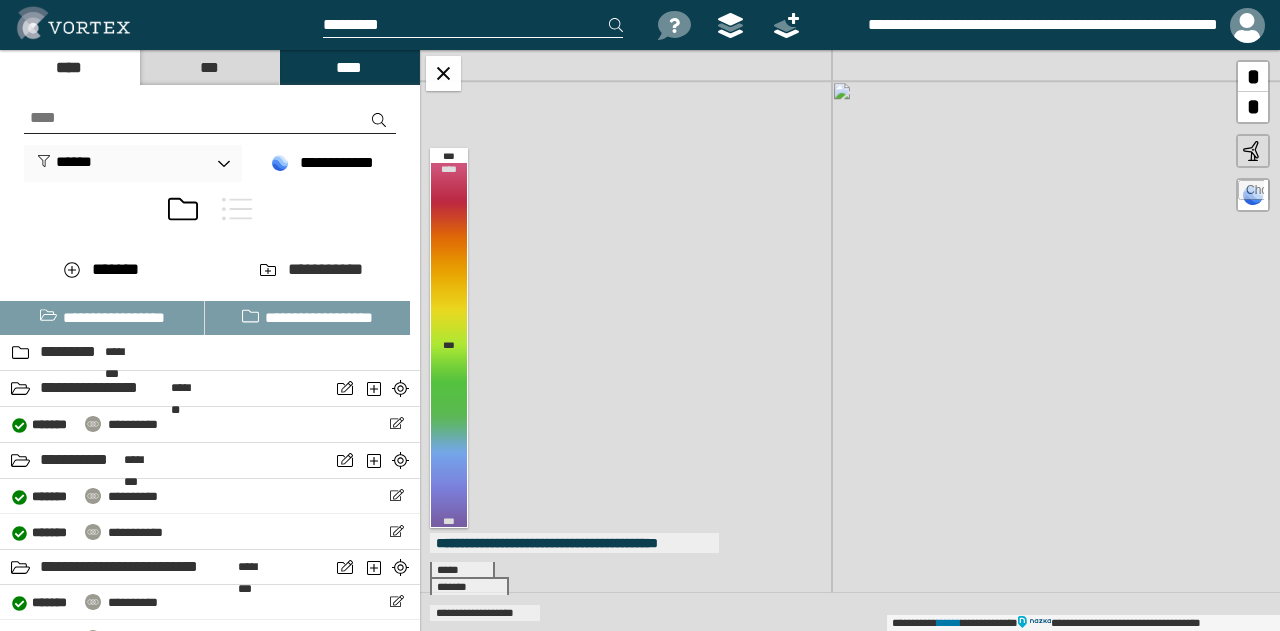 drag, startPoint x: 868, startPoint y: 449, endPoint x: 1038, endPoint y: 223, distance: 282.8003 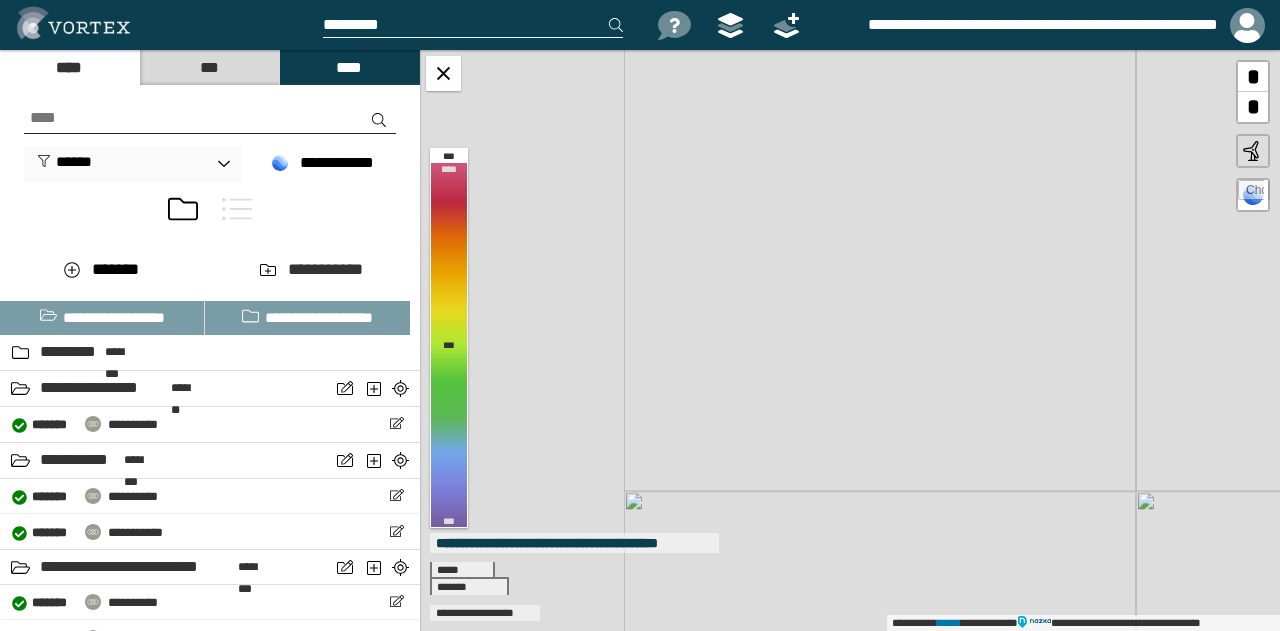 drag, startPoint x: 737, startPoint y: 529, endPoint x: 993, endPoint y: 447, distance: 268.8122 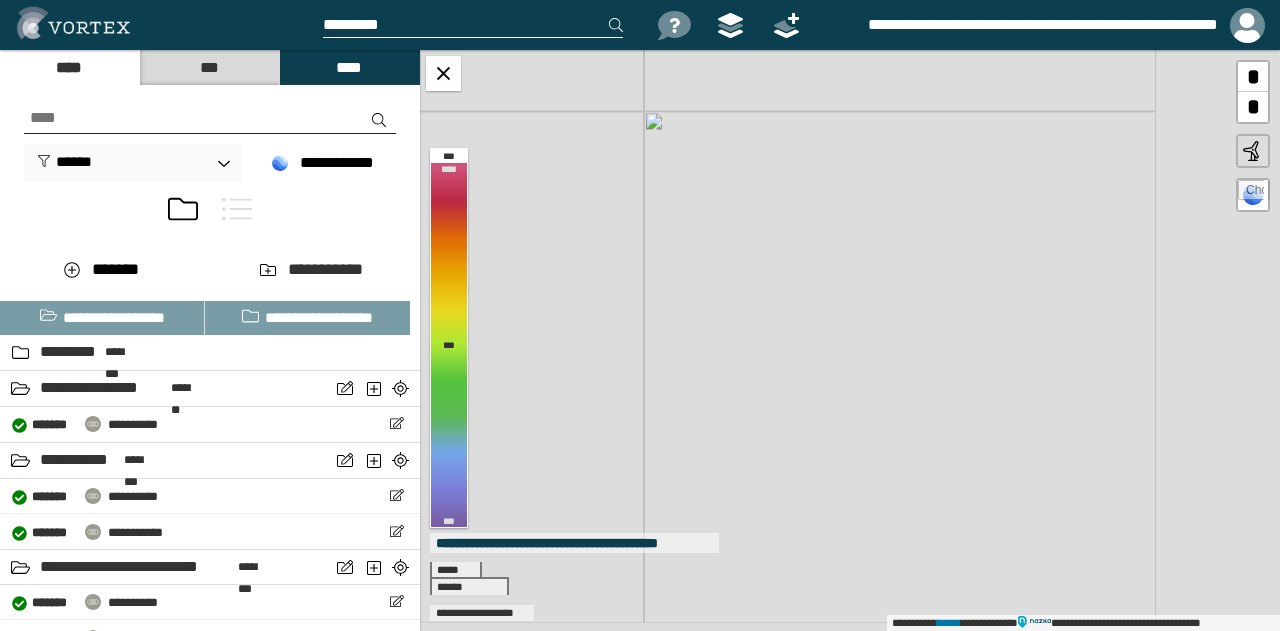 drag, startPoint x: 1093, startPoint y: 371, endPoint x: 716, endPoint y: 195, distance: 416.0589 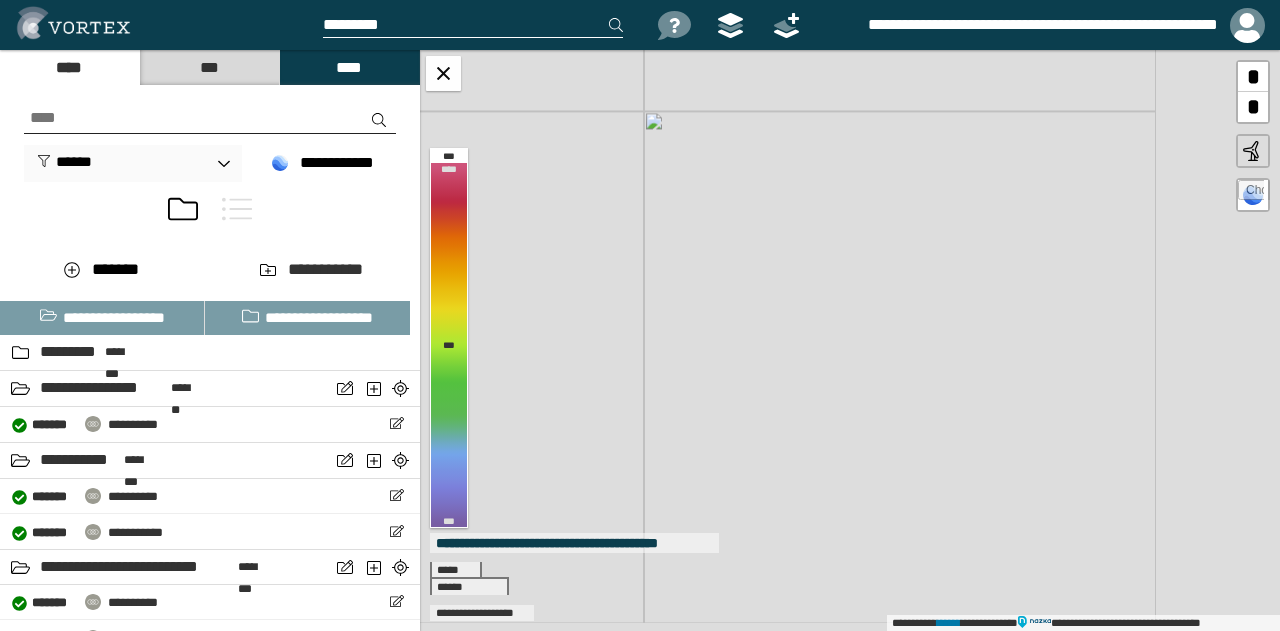 click on "**********" at bounding box center (850, 340) 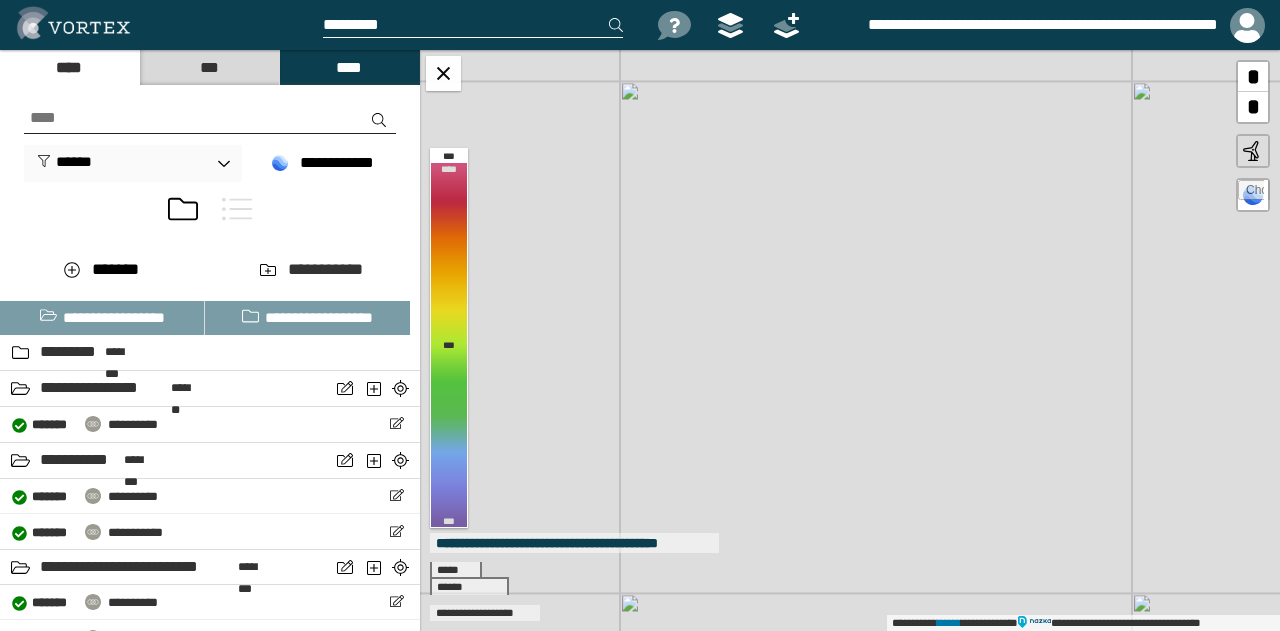 drag, startPoint x: 898, startPoint y: 537, endPoint x: 772, endPoint y: 313, distance: 257.00583 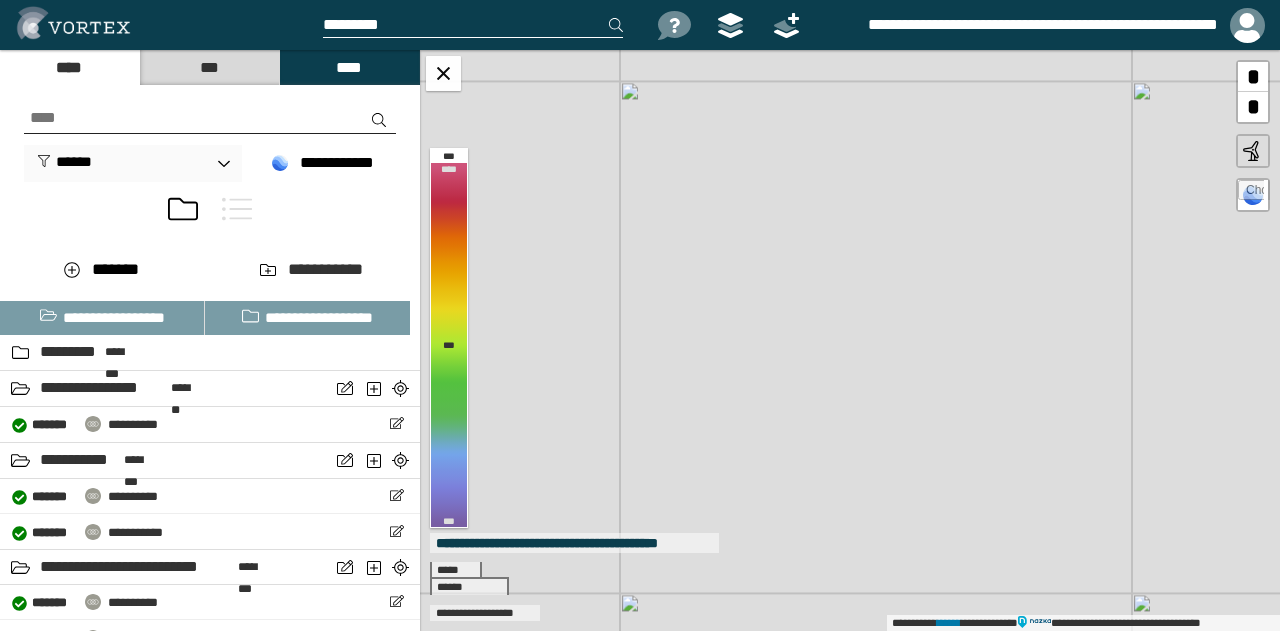 click on "**********" at bounding box center (850, 340) 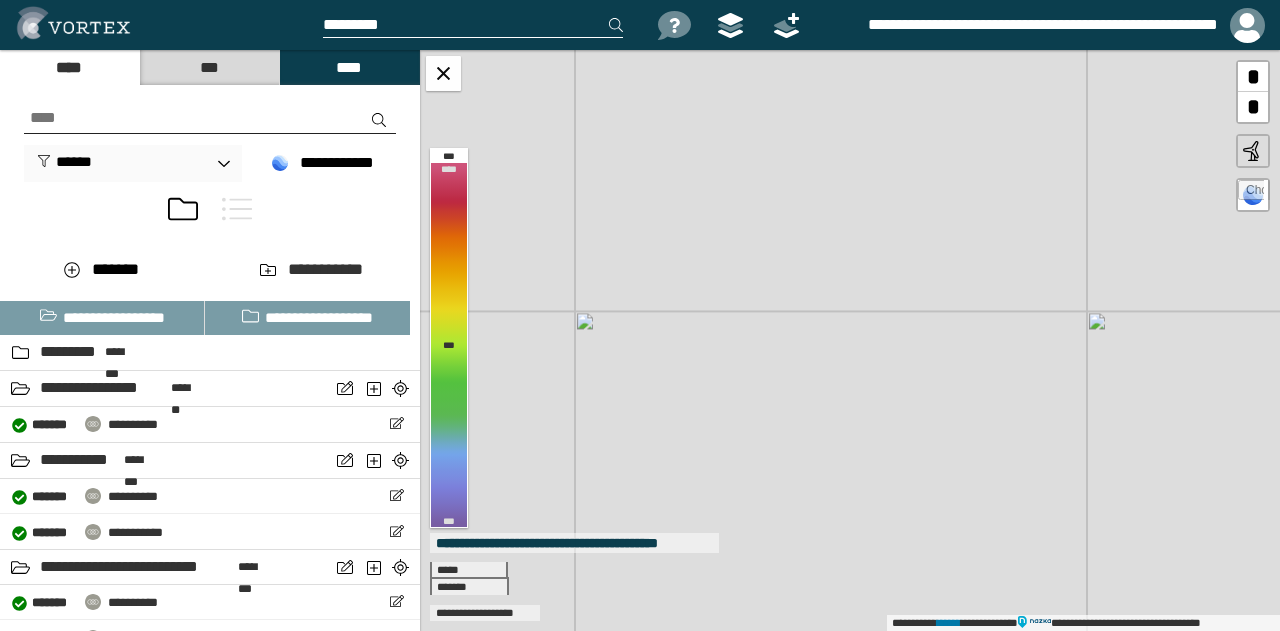 drag, startPoint x: 896, startPoint y: 184, endPoint x: 840, endPoint y: 407, distance: 229.9239 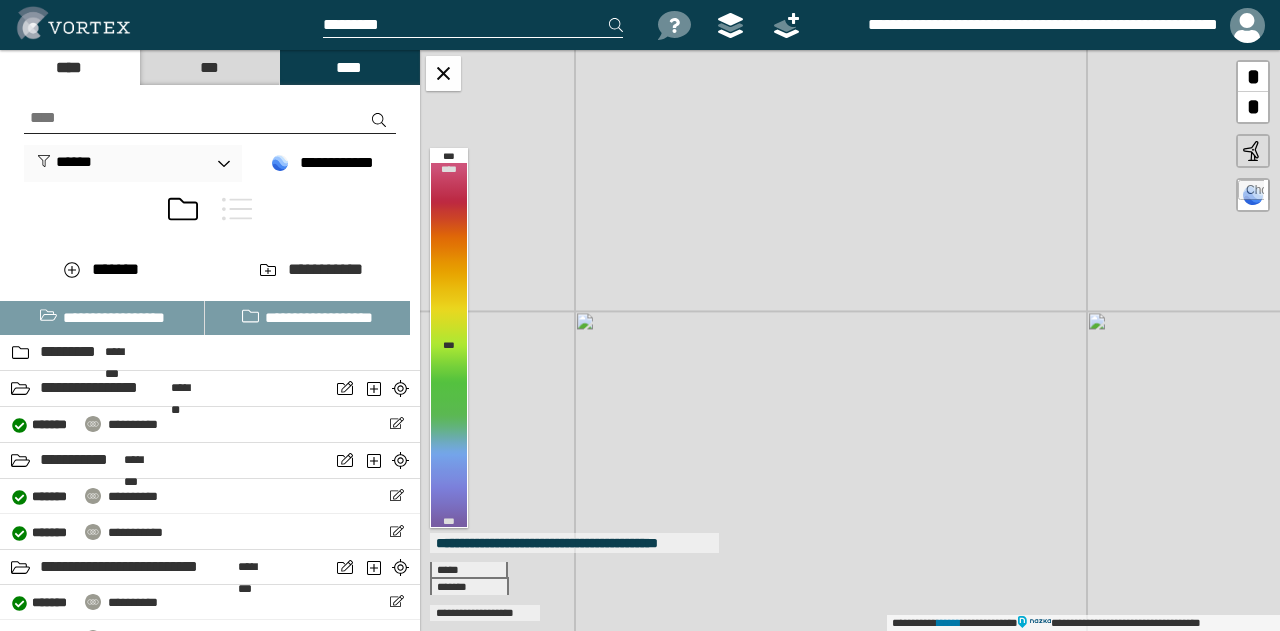 click on "**********" at bounding box center [850, 340] 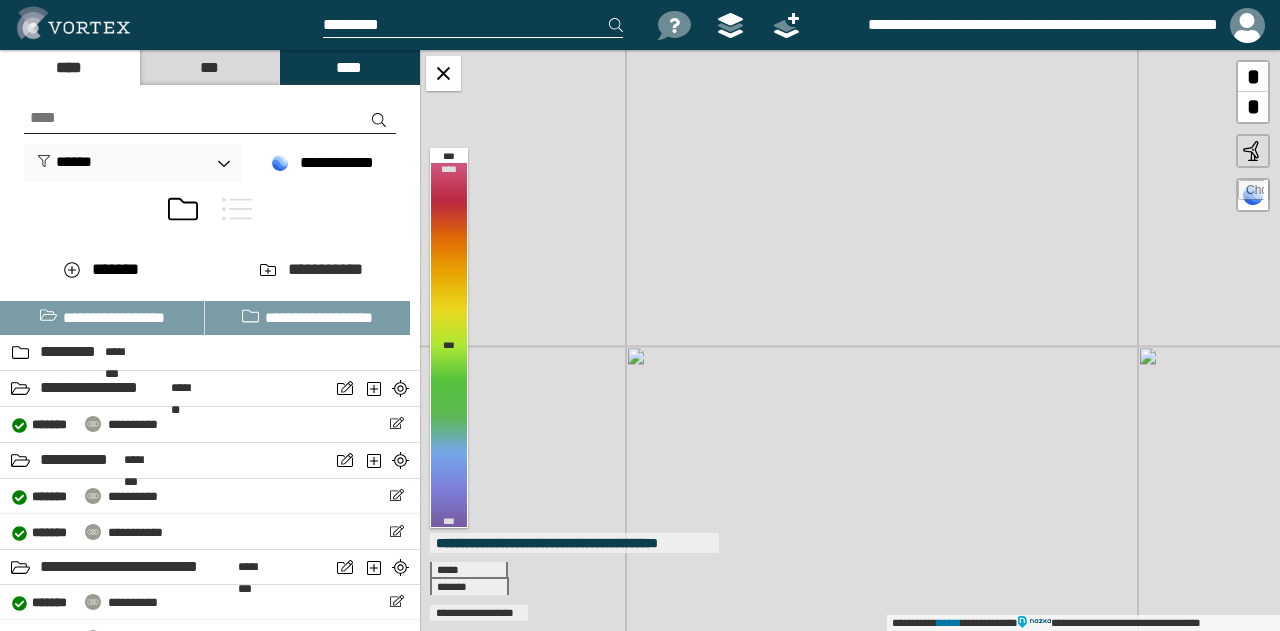 drag, startPoint x: 666, startPoint y: 256, endPoint x: 1132, endPoint y: 450, distance: 504.76926 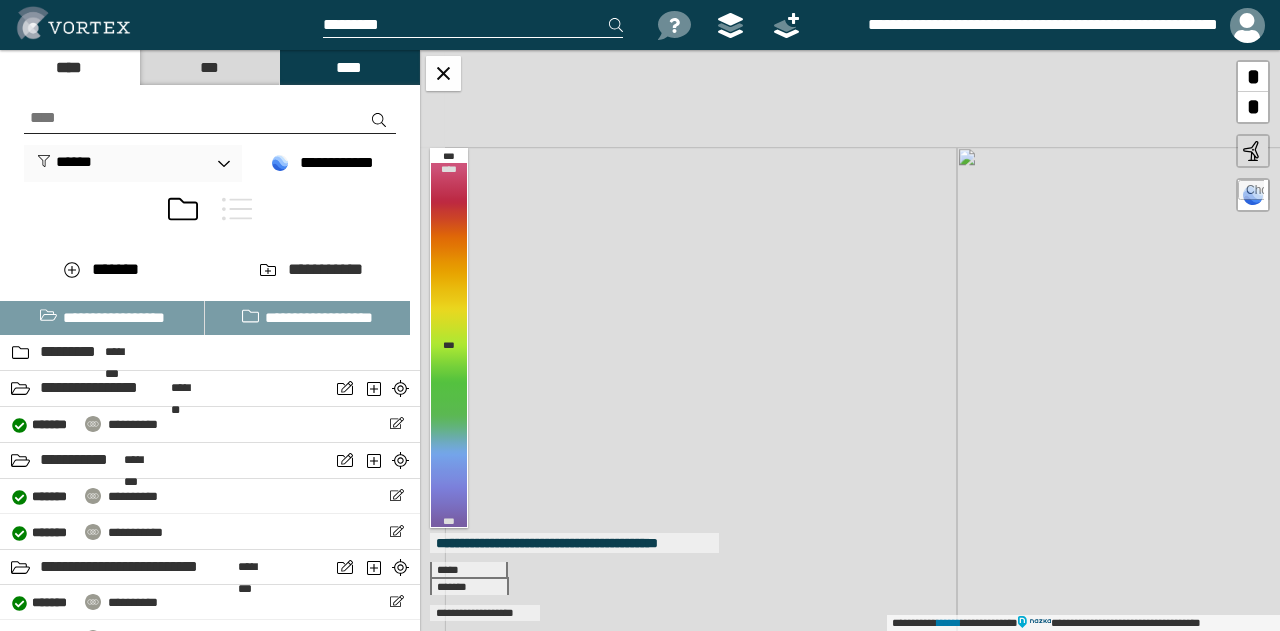 drag, startPoint x: 708, startPoint y: 244, endPoint x: 1136, endPoint y: 398, distance: 454.8626 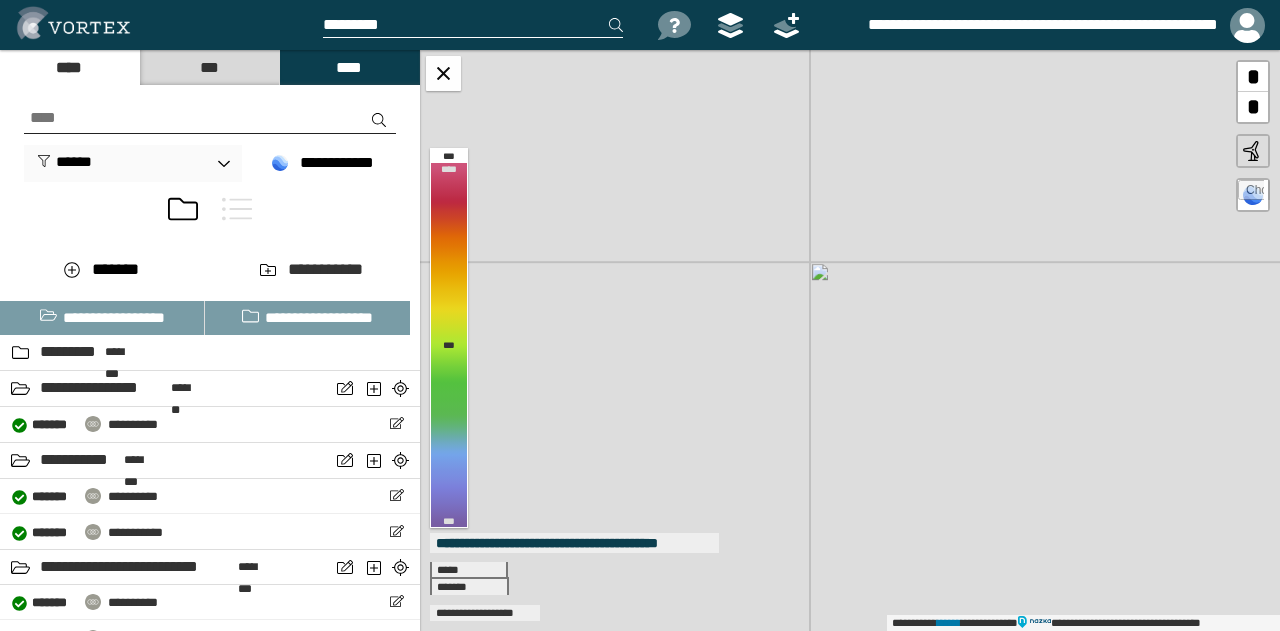 drag, startPoint x: 1006, startPoint y: 331, endPoint x: 878, endPoint y: 447, distance: 172.74258 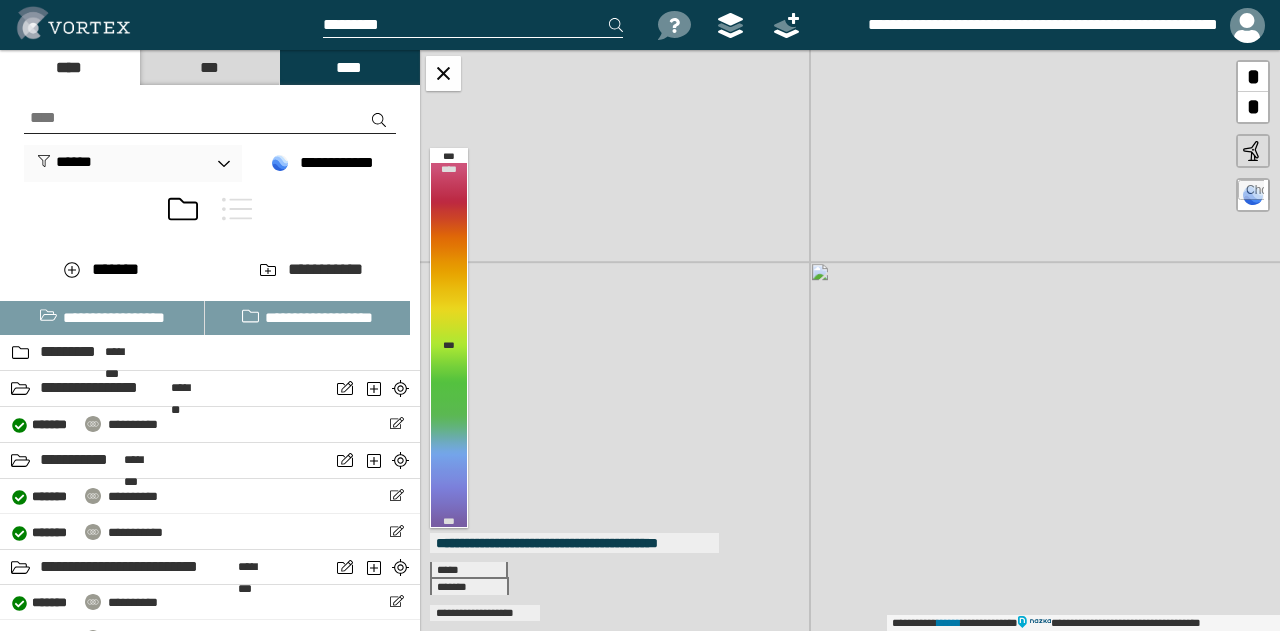 click on "**********" at bounding box center [850, 340] 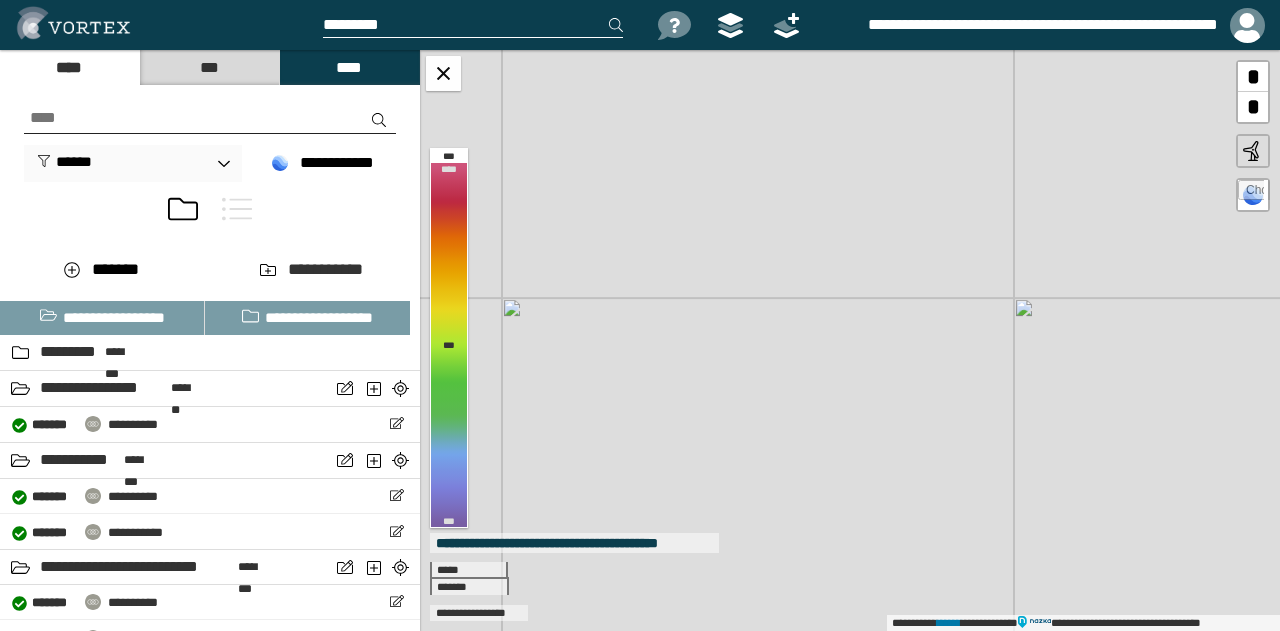 drag, startPoint x: 759, startPoint y: 351, endPoint x: 833, endPoint y: 351, distance: 74 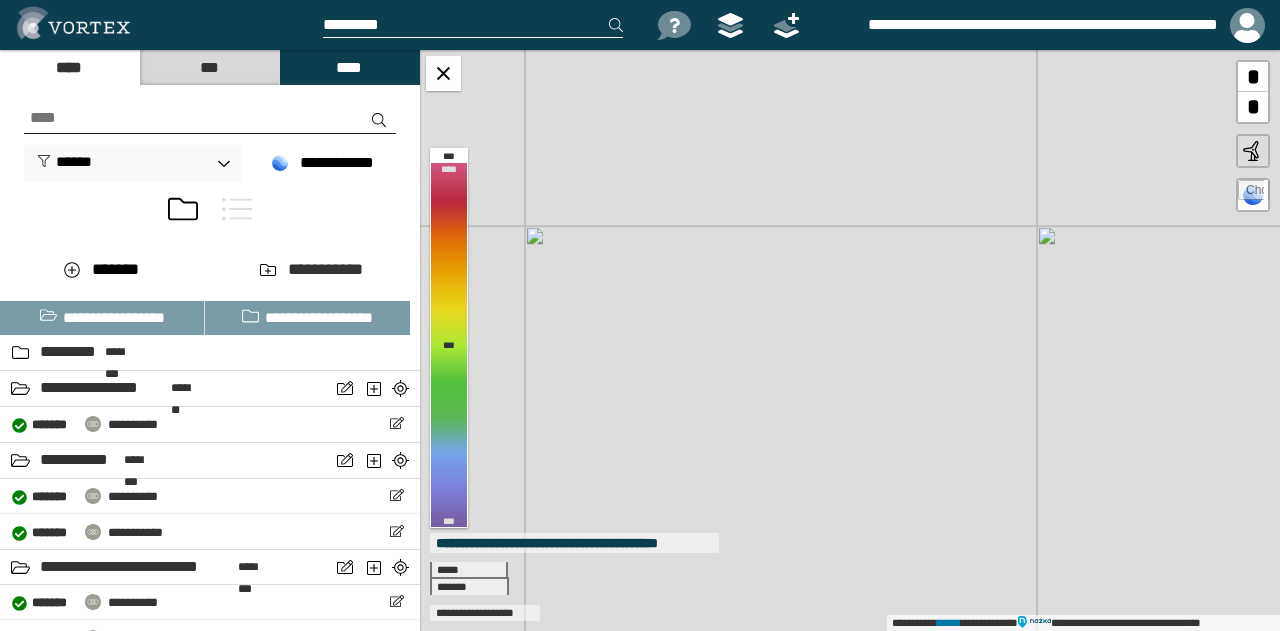 drag, startPoint x: 902, startPoint y: 465, endPoint x: 913, endPoint y: 393, distance: 72.835434 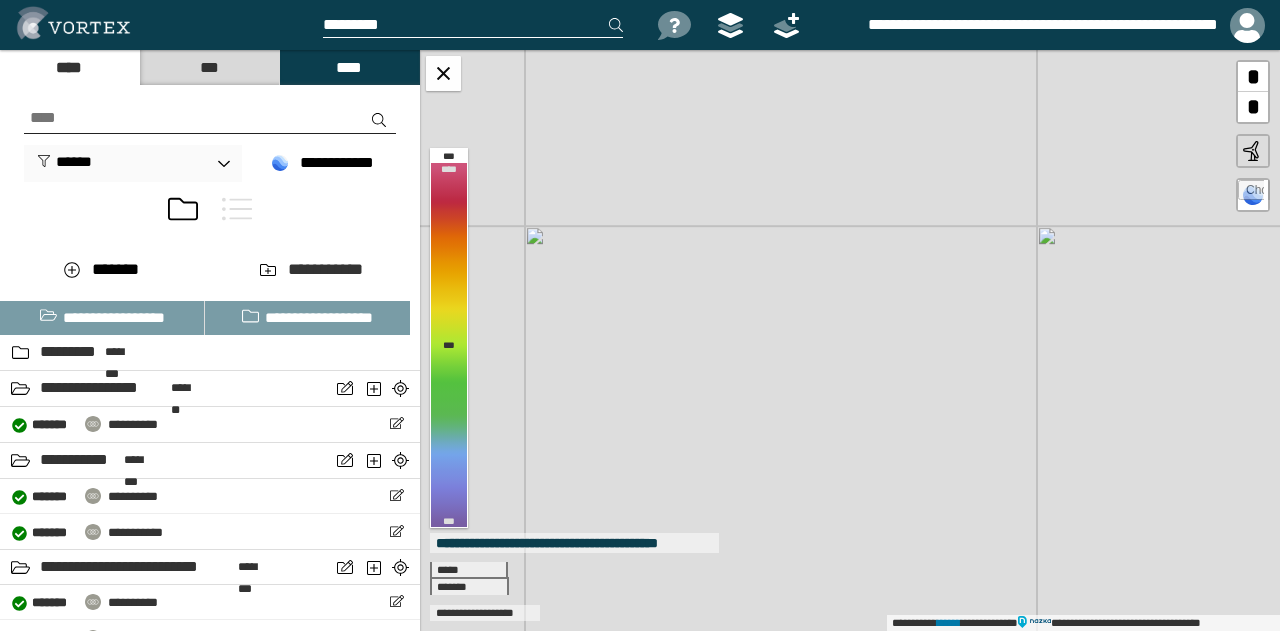 click on "**********" at bounding box center (850, 340) 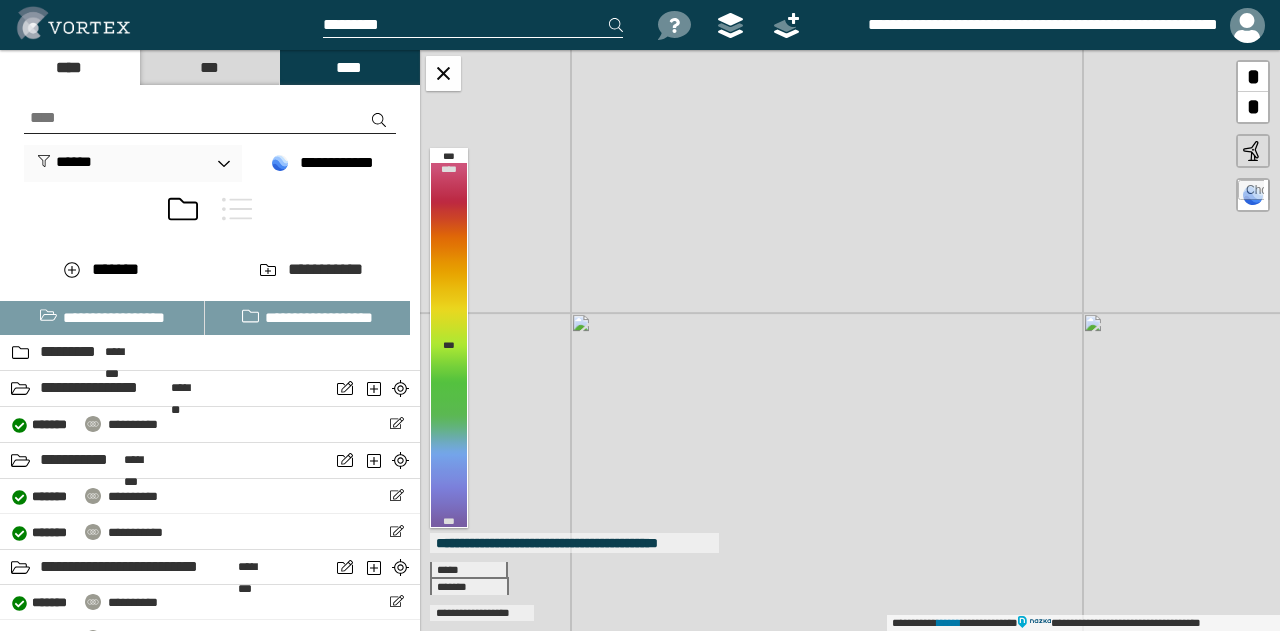 drag, startPoint x: 845, startPoint y: 405, endPoint x: 881, endPoint y: 481, distance: 84.095184 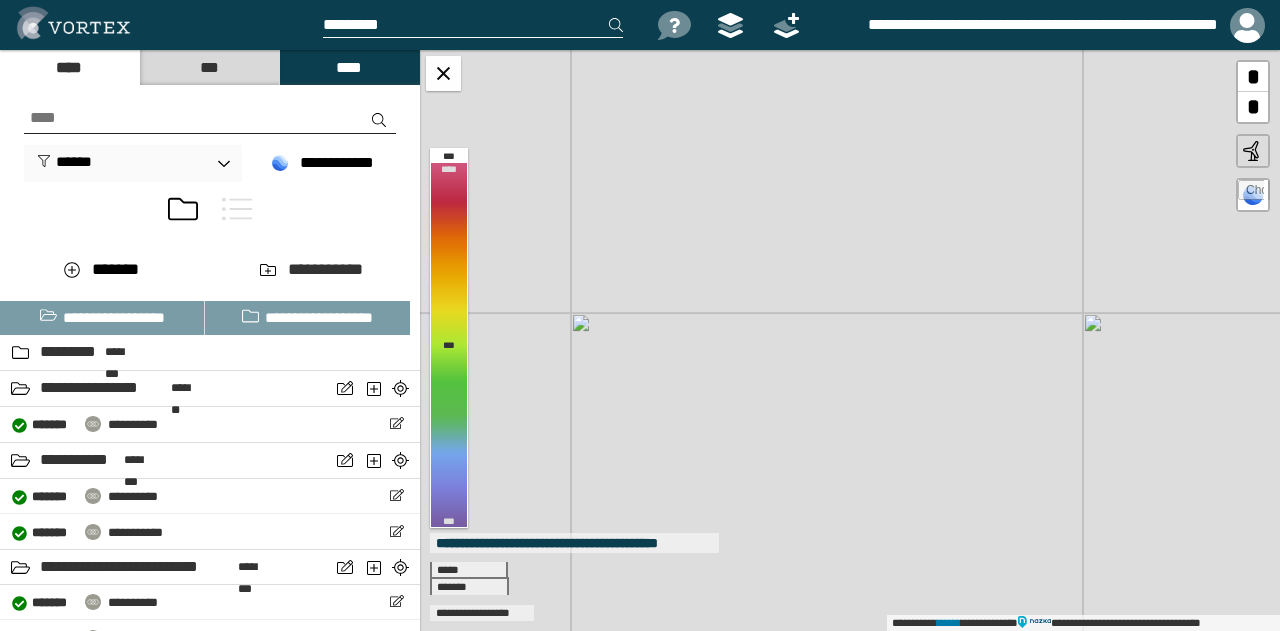 click on "**********" at bounding box center (850, 340) 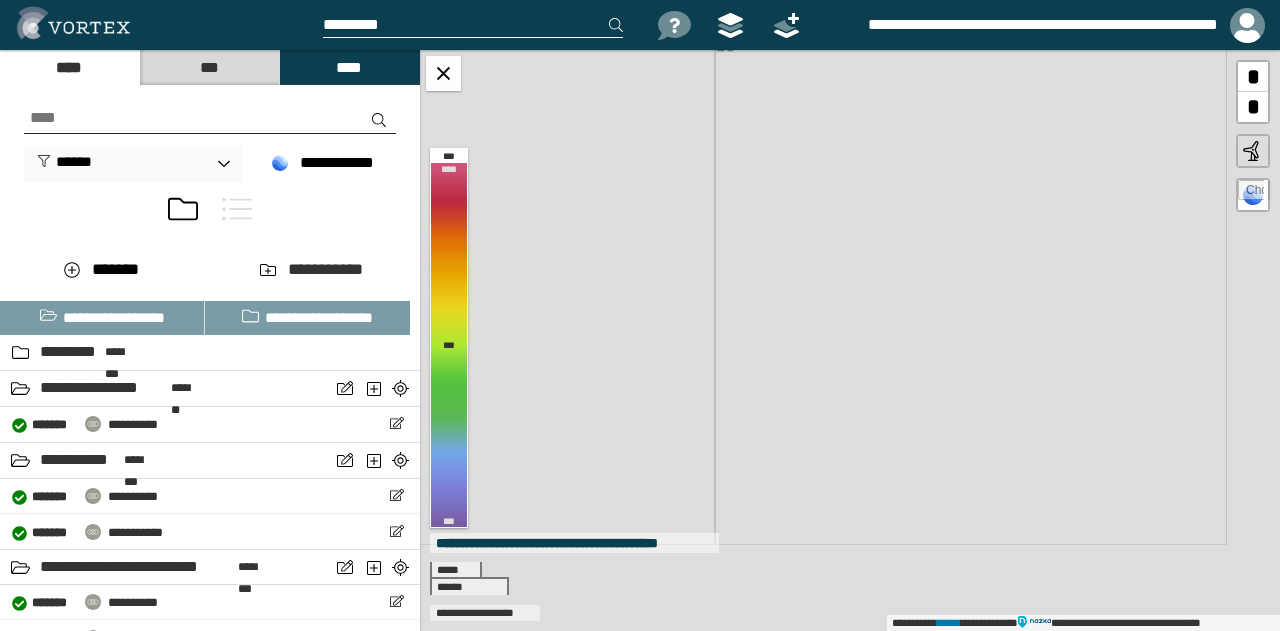 drag, startPoint x: 851, startPoint y: 339, endPoint x: 711, endPoint y: 139, distance: 244.13112 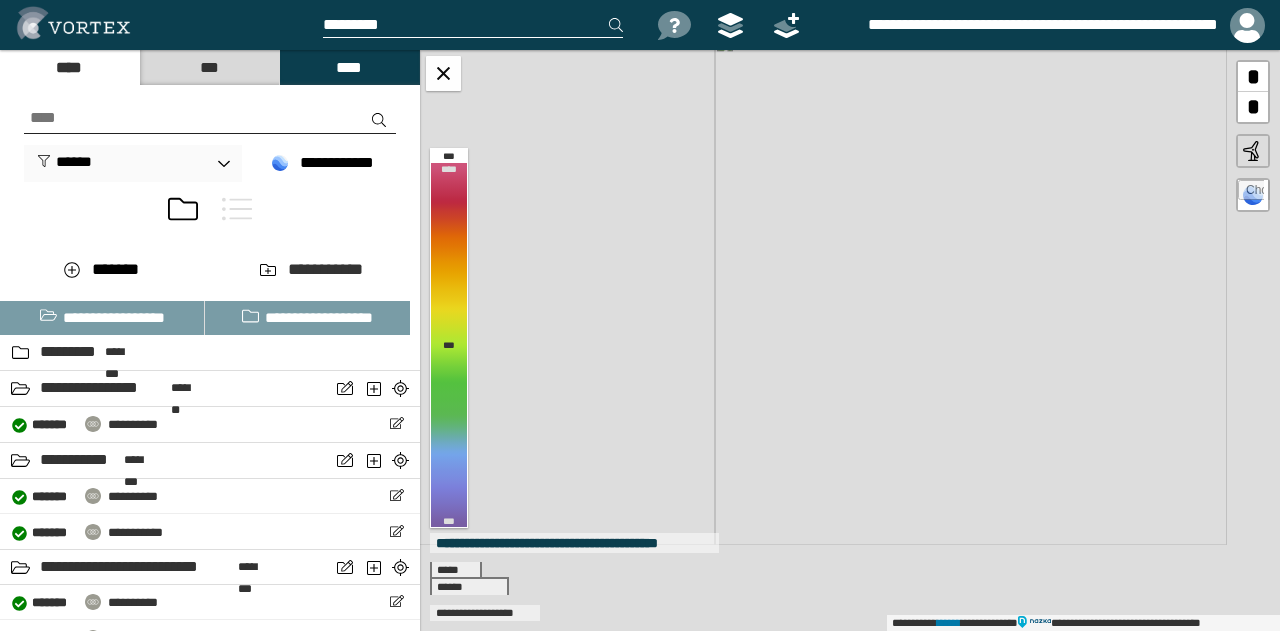click on "**********" at bounding box center (850, 340) 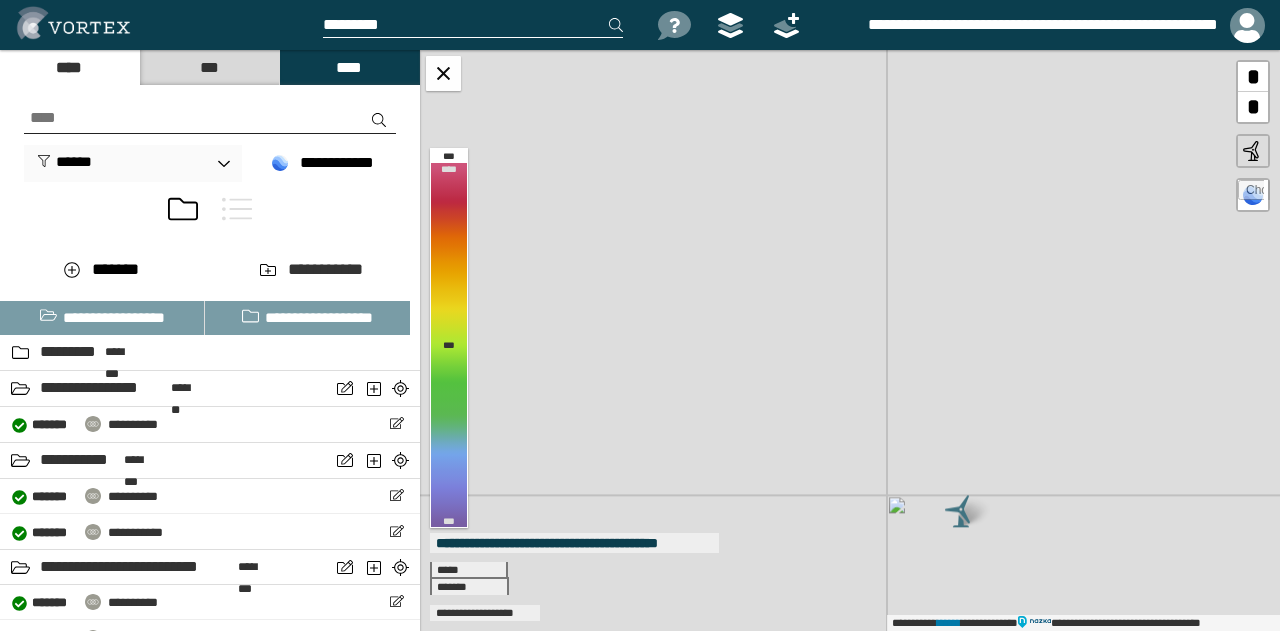 drag, startPoint x: 974, startPoint y: 407, endPoint x: 900, endPoint y: 293, distance: 135.91174 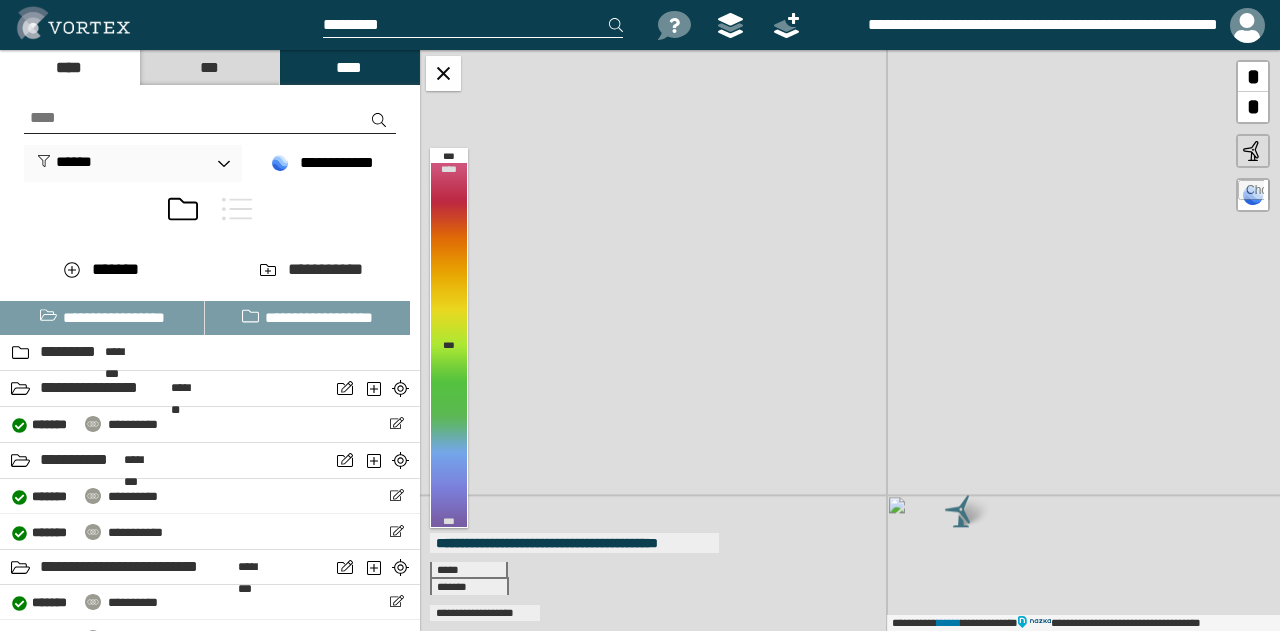 click on "**********" at bounding box center (850, 340) 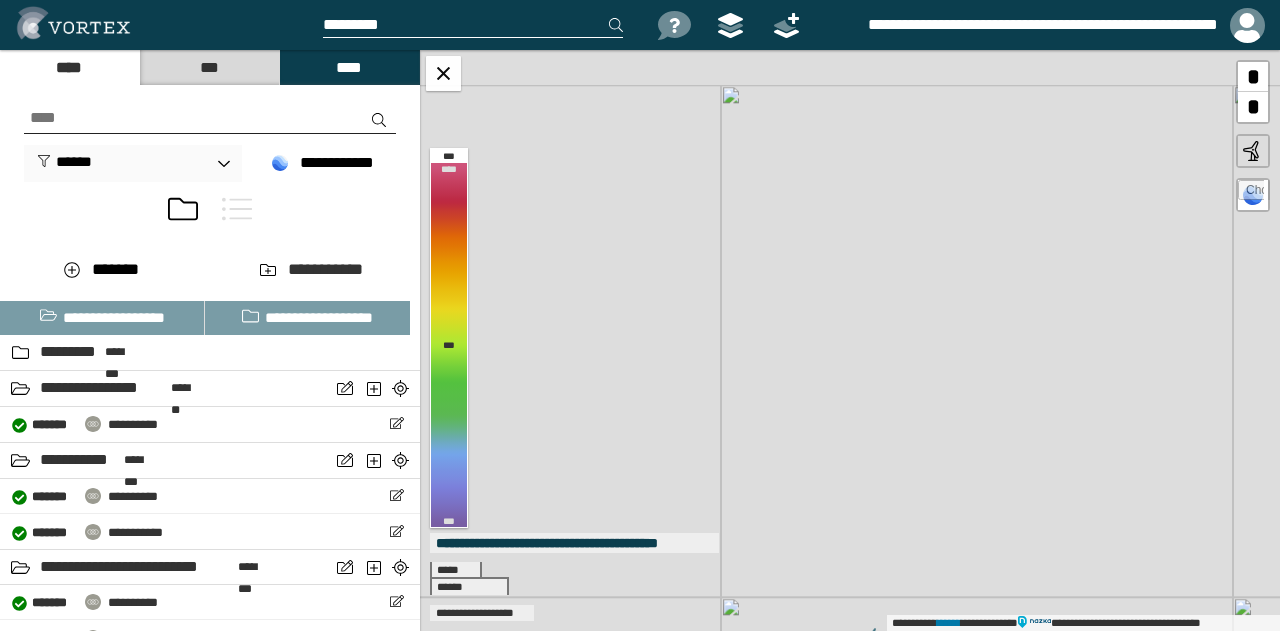 drag 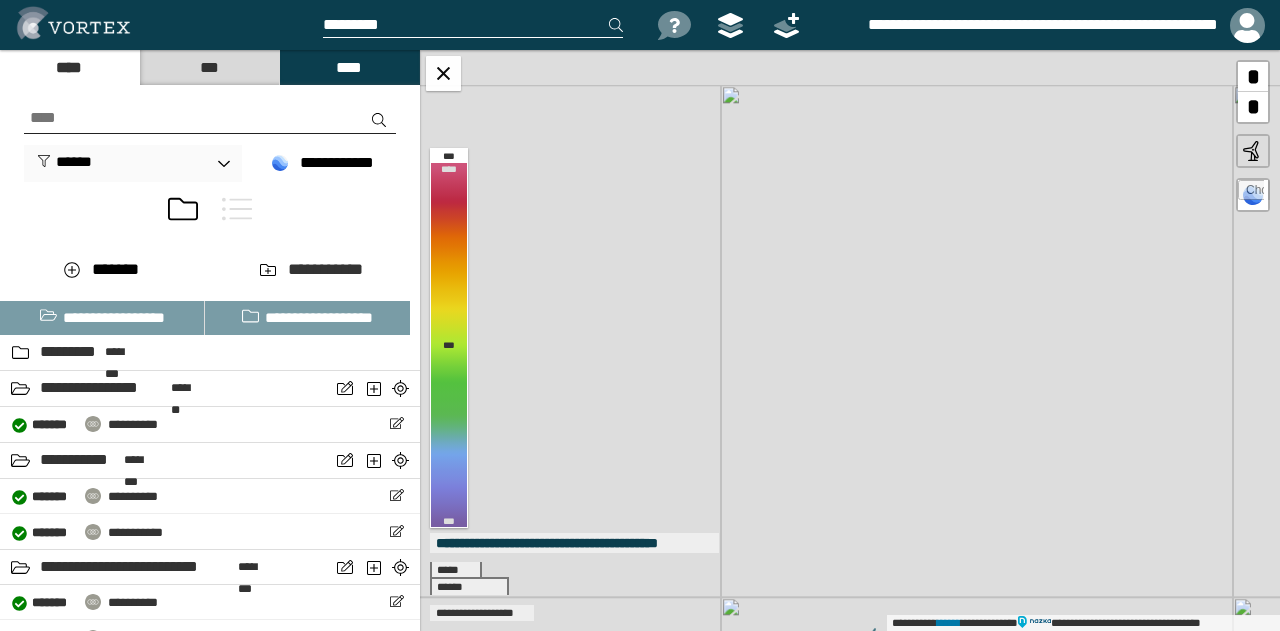 click on "**********" at bounding box center [850, 340] 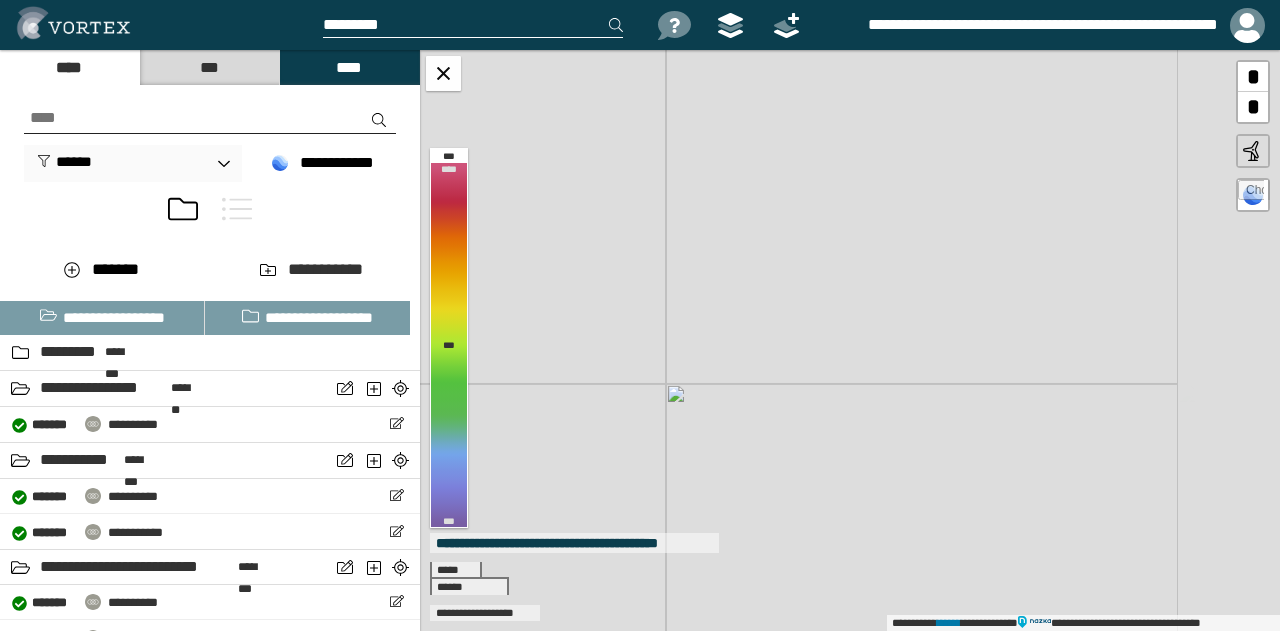 click on "**********" at bounding box center (850, 340) 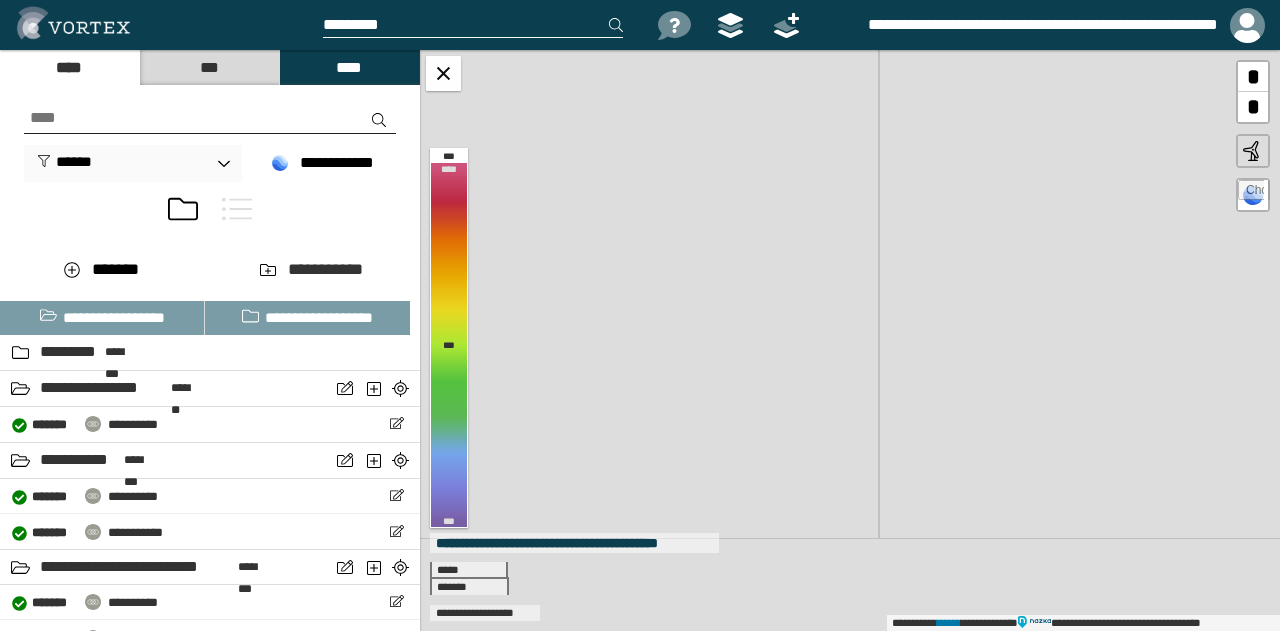 drag, startPoint x: 953, startPoint y: 490, endPoint x: 848, endPoint y: 396, distance: 140.92906 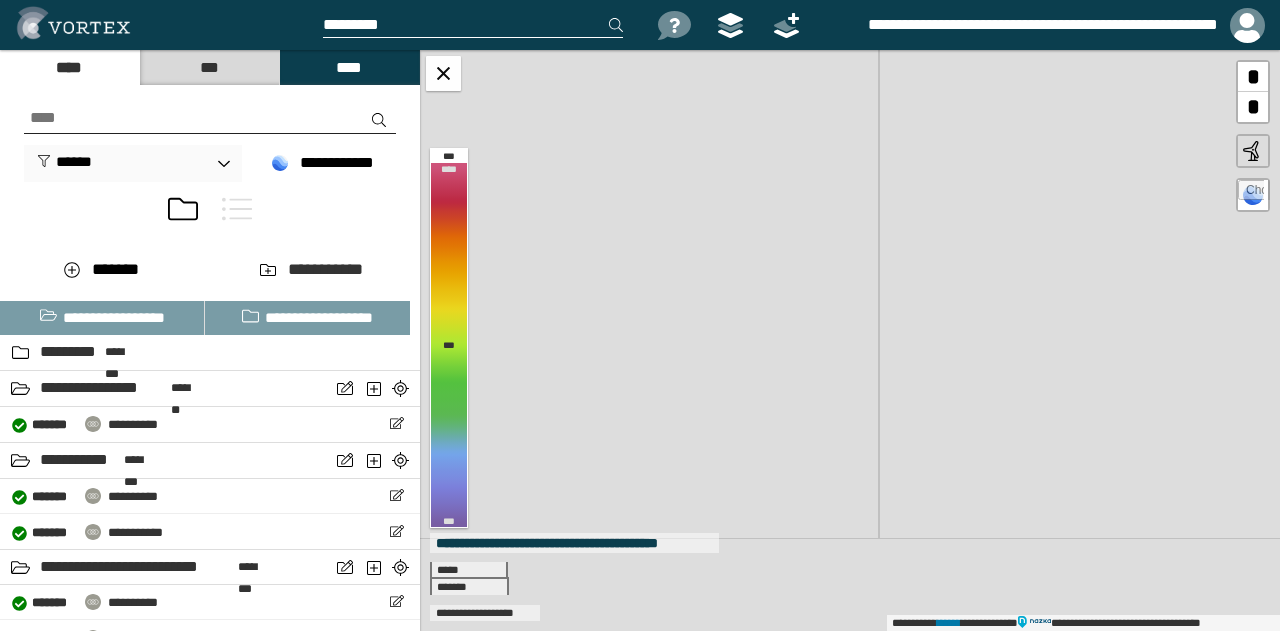 click on "**********" at bounding box center [850, 340] 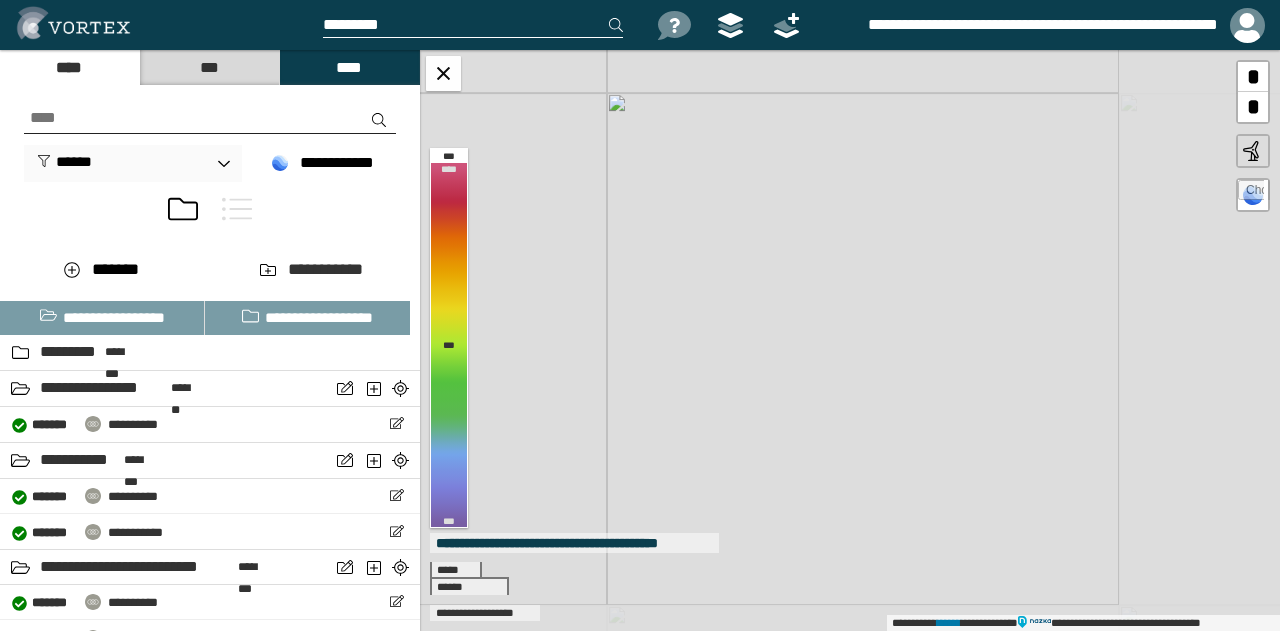 drag, startPoint x: 977, startPoint y: 361, endPoint x: 784, endPoint y: 211, distance: 244.43608 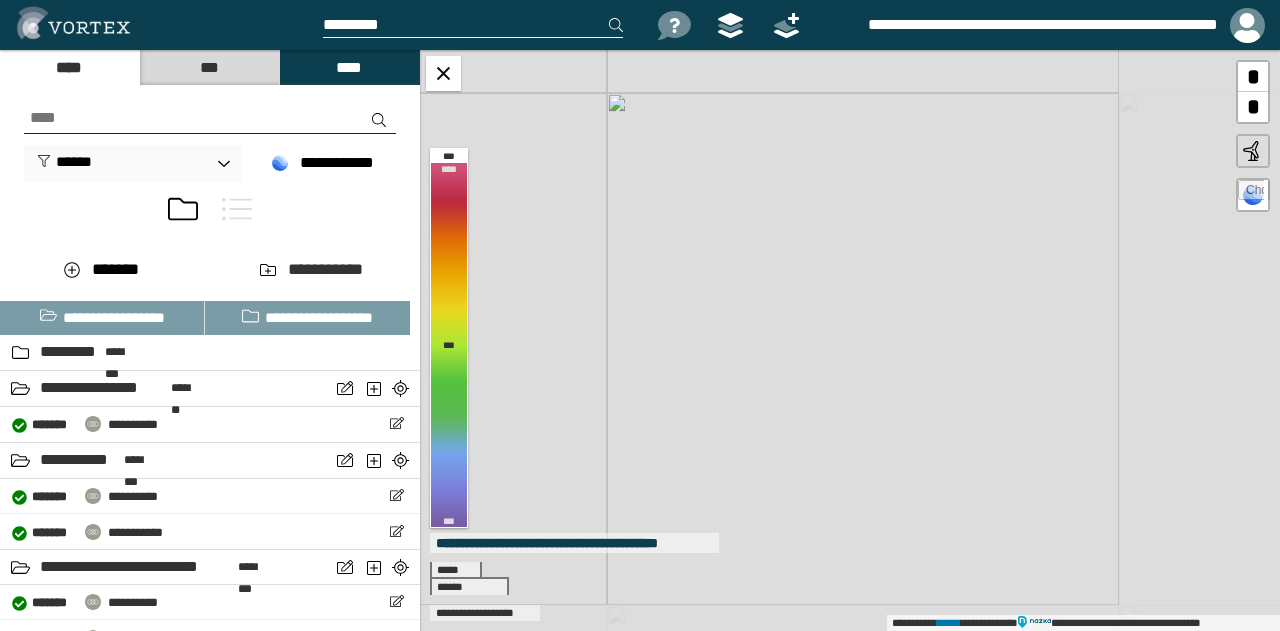 click on "**********" at bounding box center (850, 340) 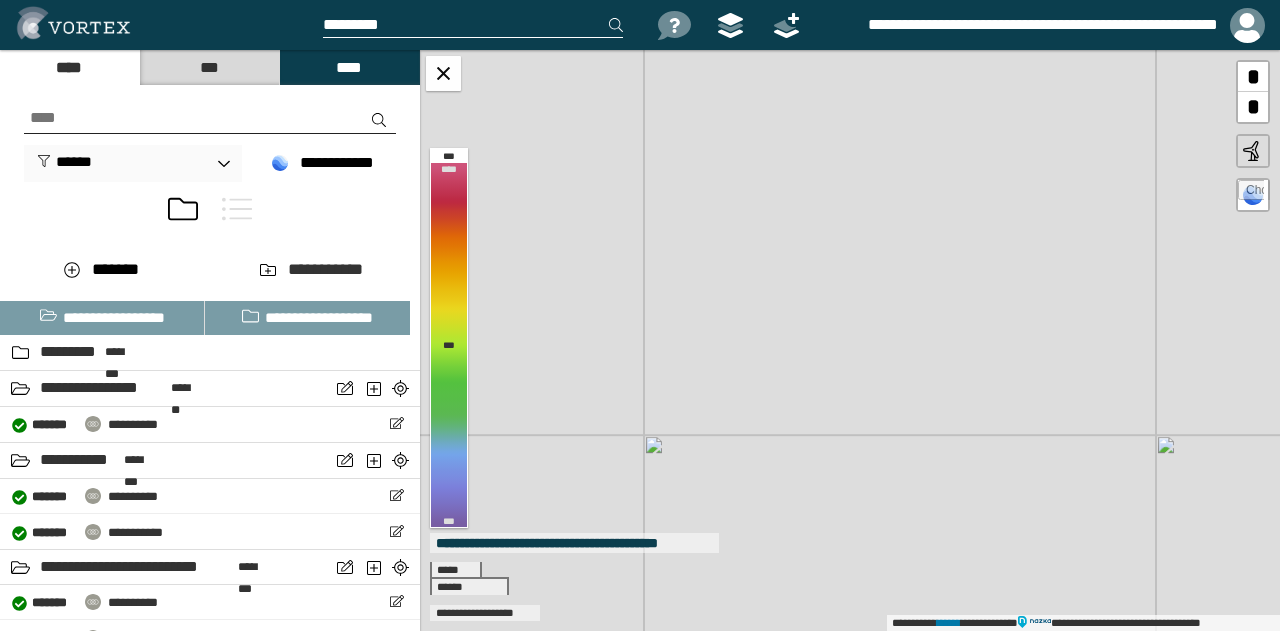 drag, startPoint x: 853, startPoint y: 361, endPoint x: 888, endPoint y: 191, distance: 173.56555 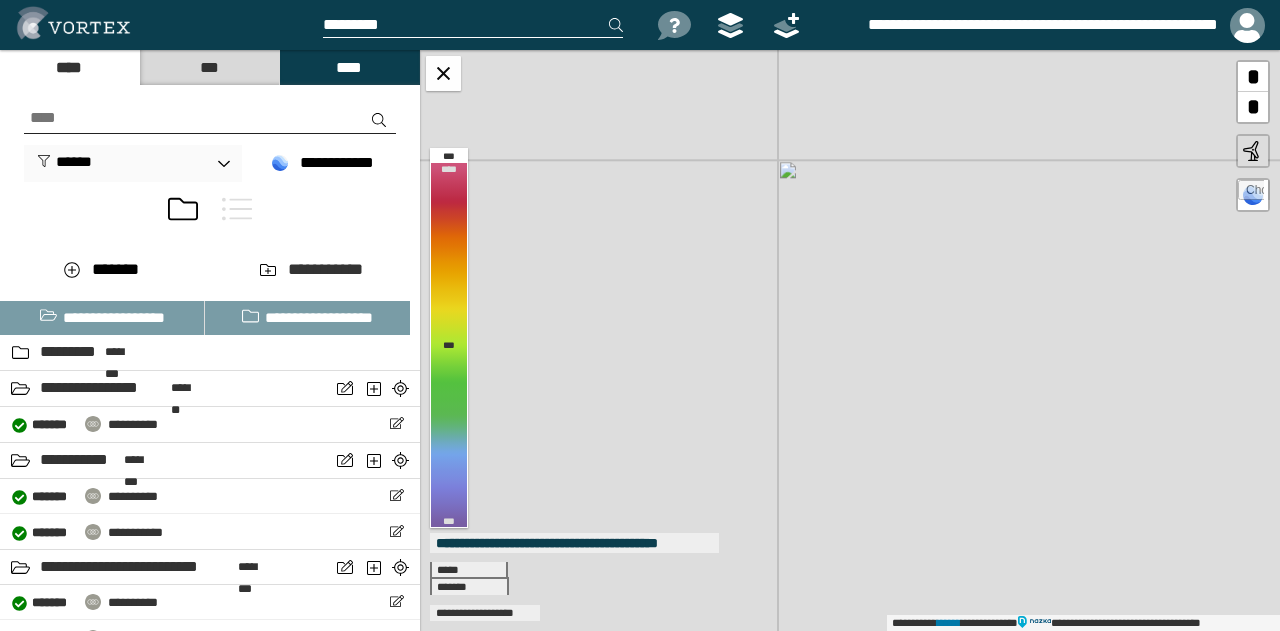 drag, startPoint x: 890, startPoint y: 374, endPoint x: 904, endPoint y: 216, distance: 158.61903 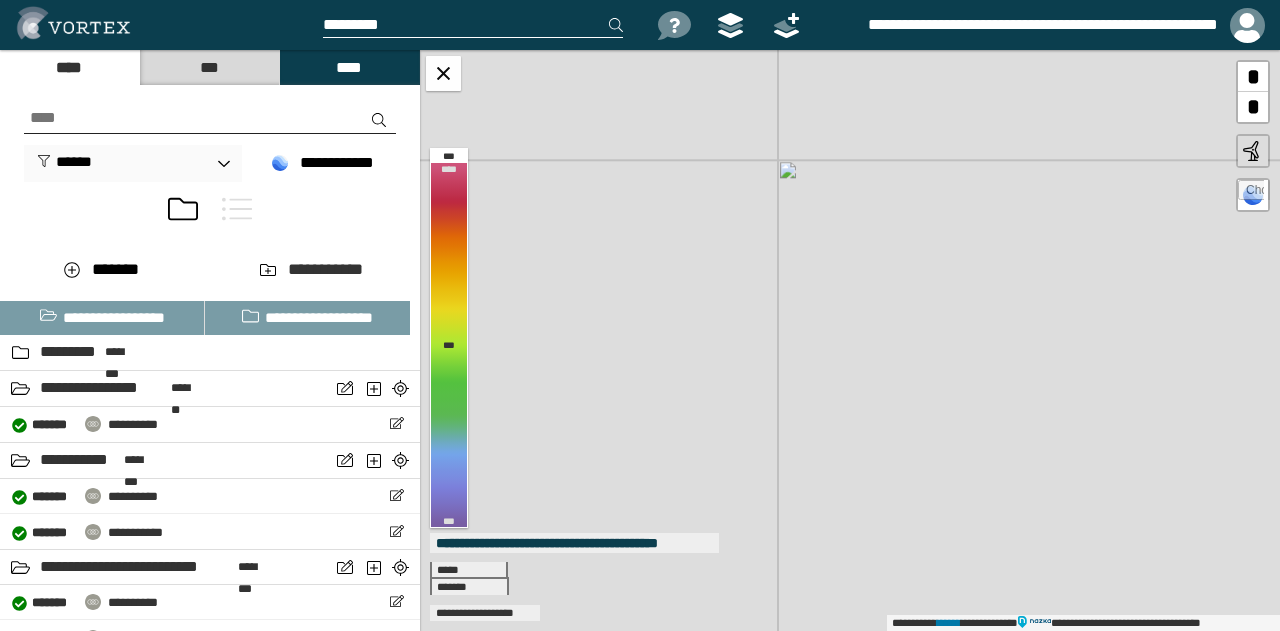 click on "**********" at bounding box center (850, 340) 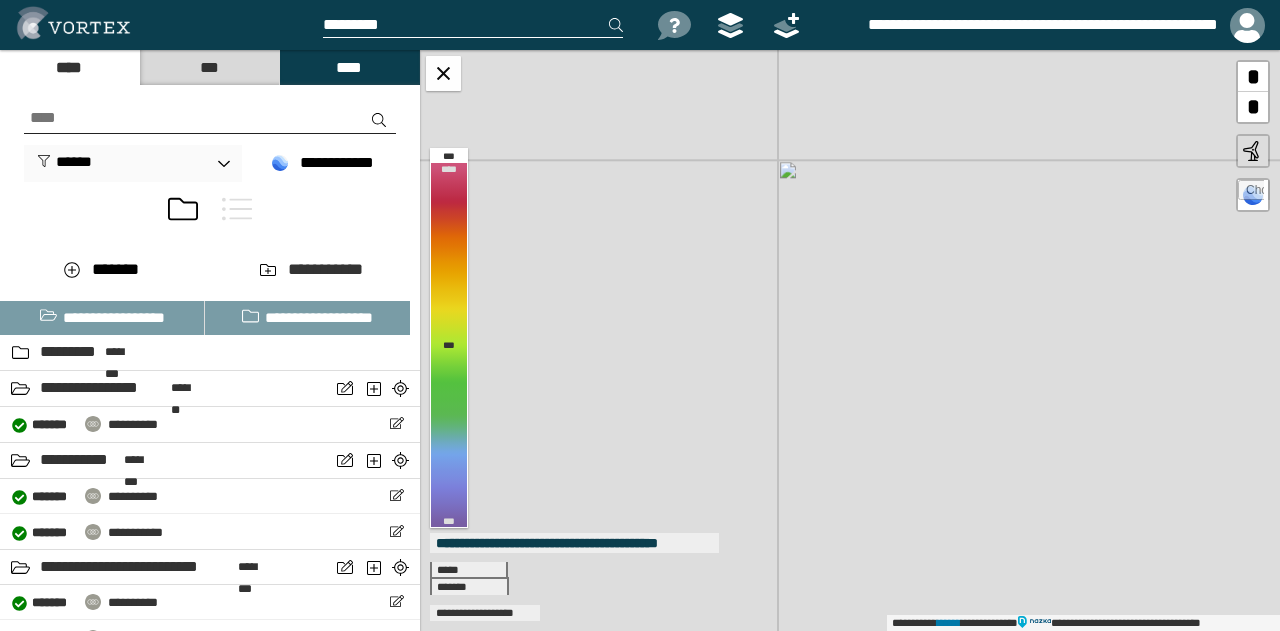 click on "**********" at bounding box center (850, 340) 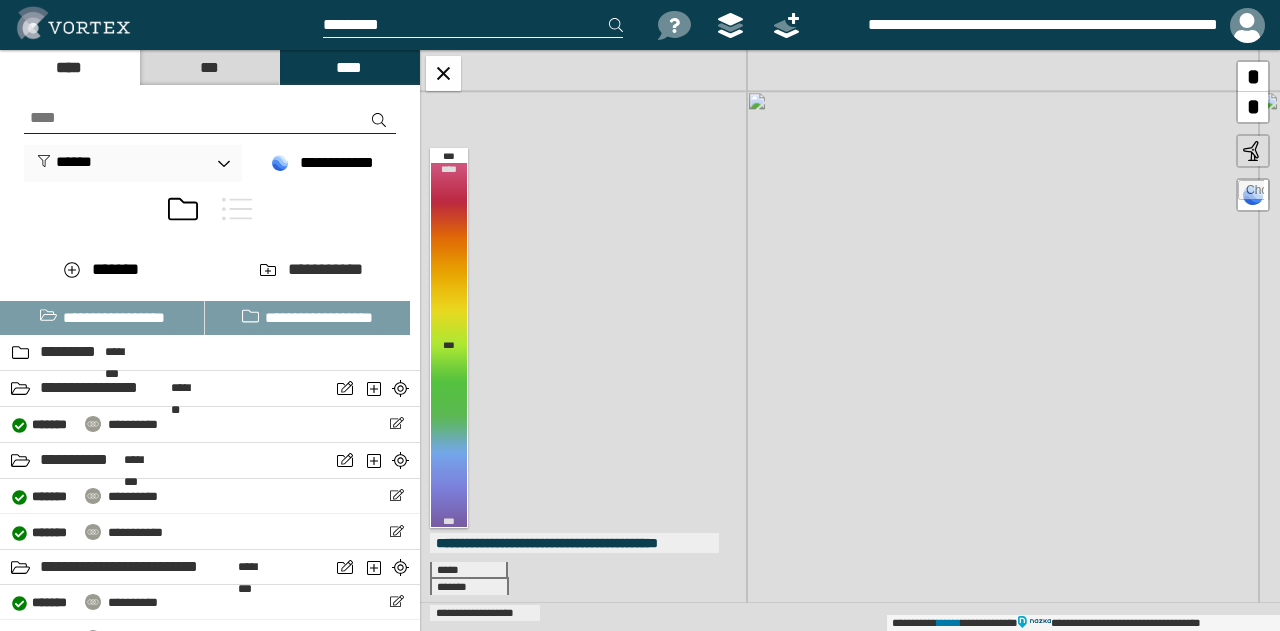 click on "**********" at bounding box center (850, 340) 